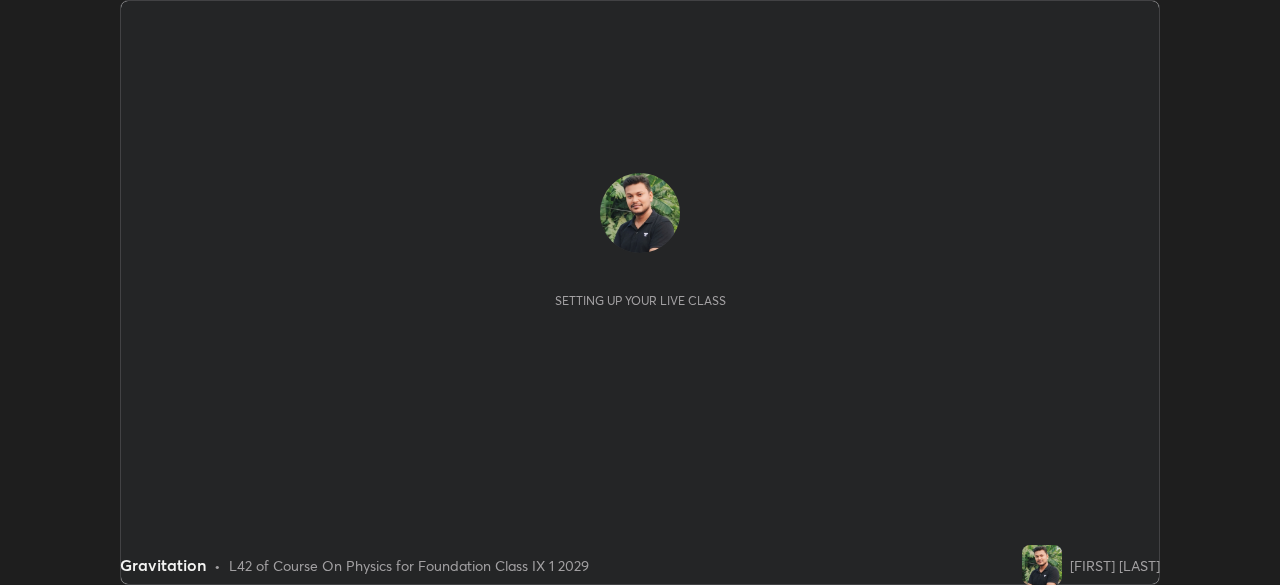 scroll, scrollTop: 0, scrollLeft: 0, axis: both 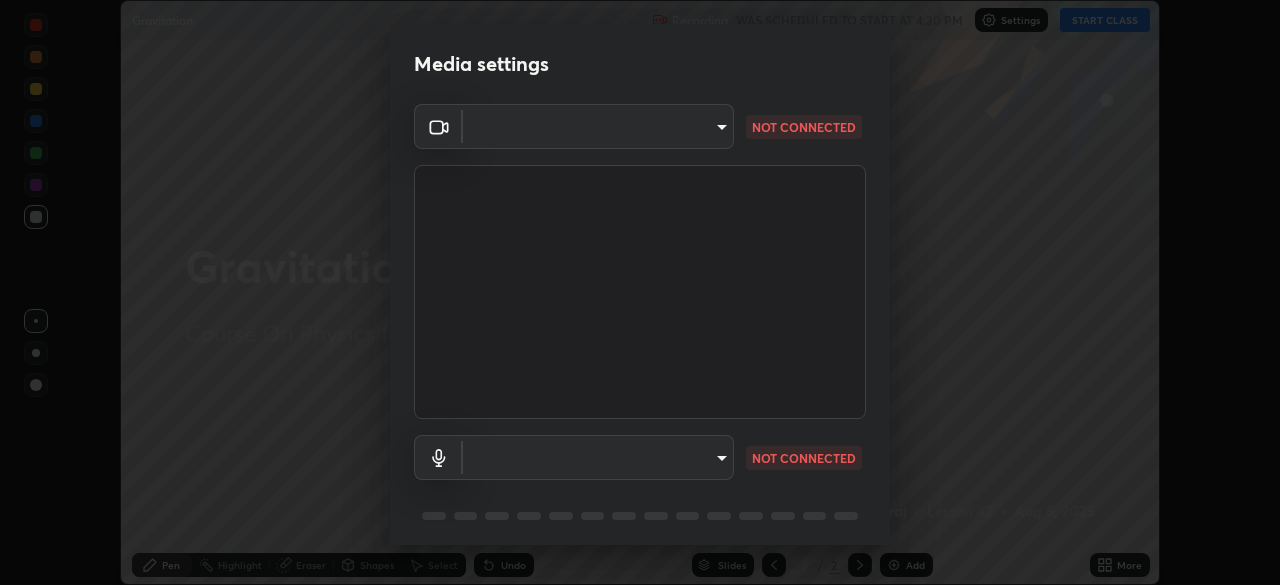 type on "6a58b21e3886260455e3a8f5b68a010b8d66c957dea9152d99a69134fe1af4a5" 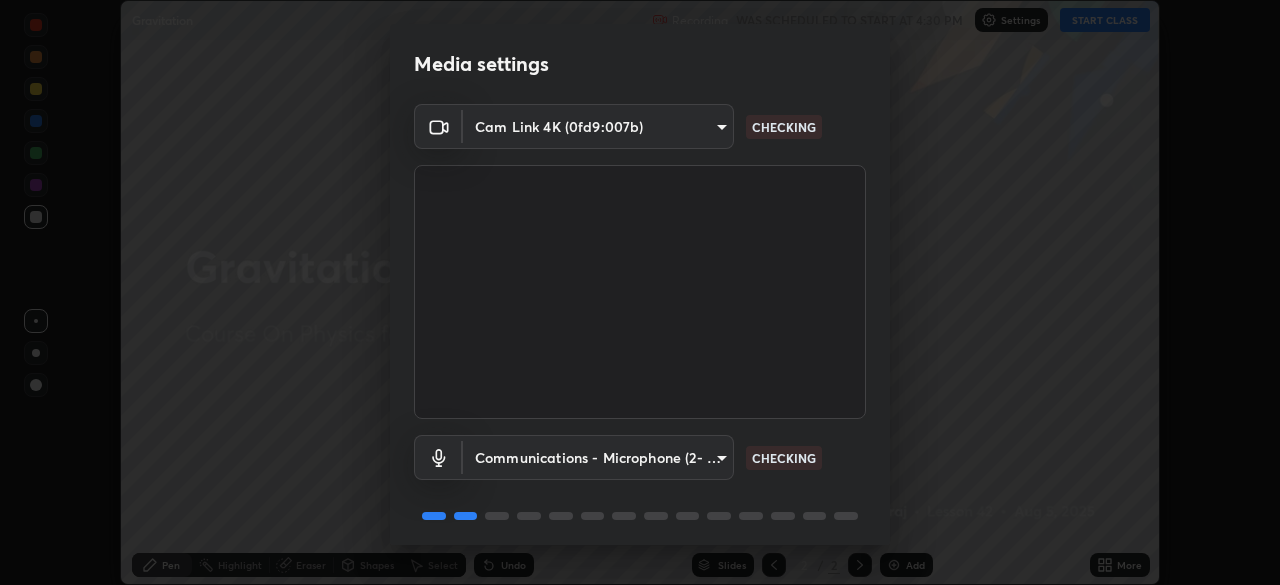 scroll, scrollTop: 71, scrollLeft: 0, axis: vertical 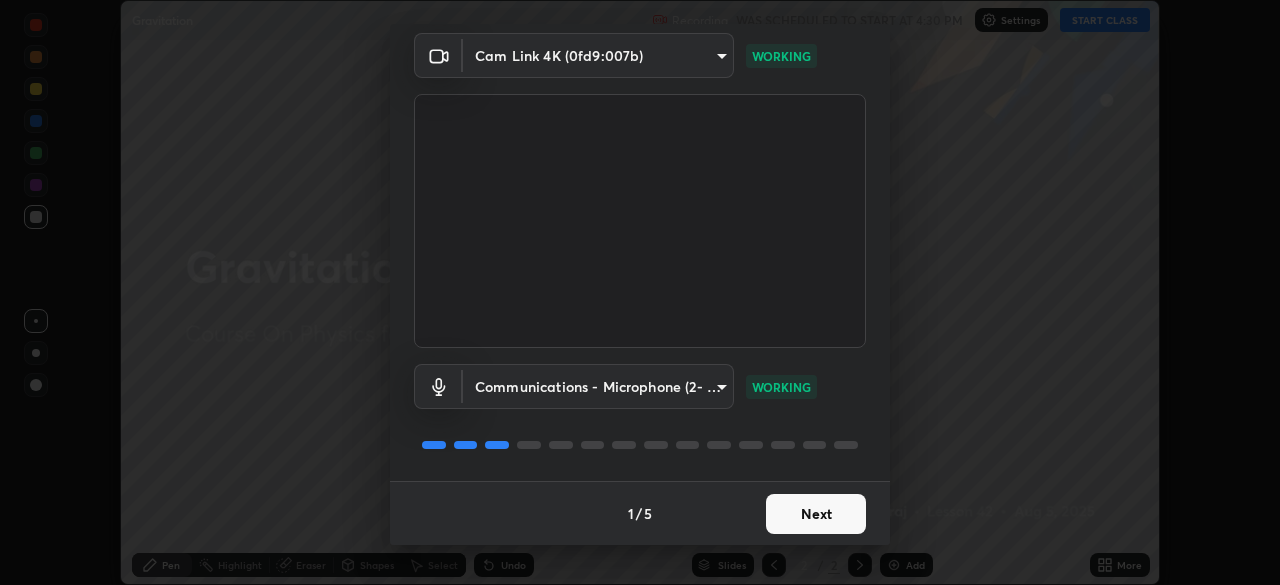 click on "Next" at bounding box center [816, 514] 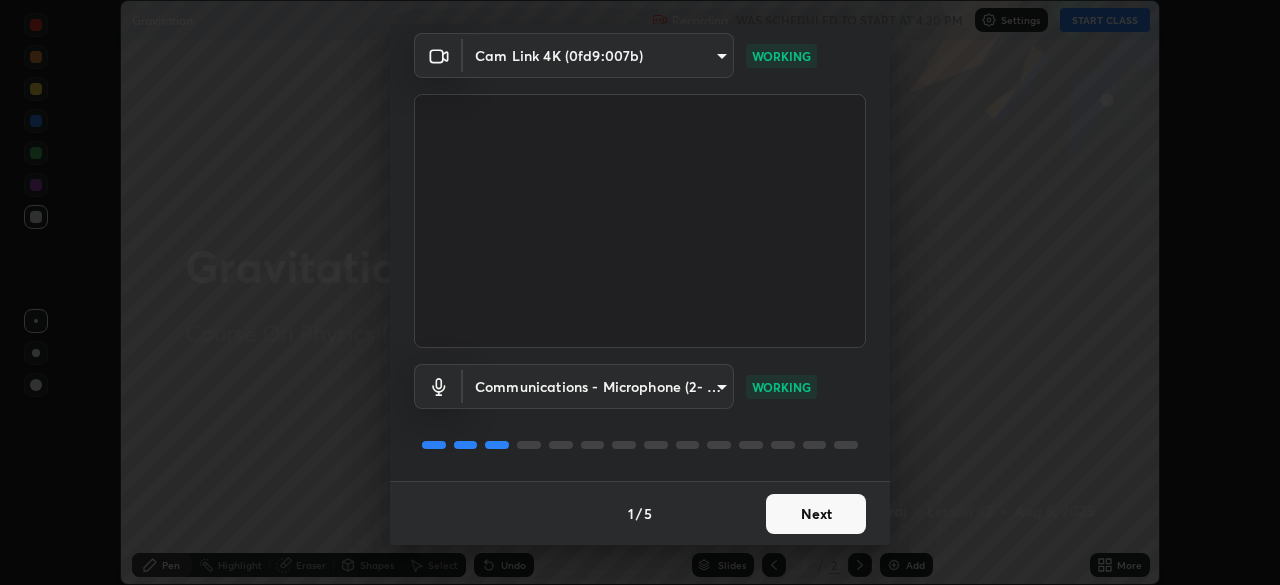 scroll, scrollTop: 0, scrollLeft: 0, axis: both 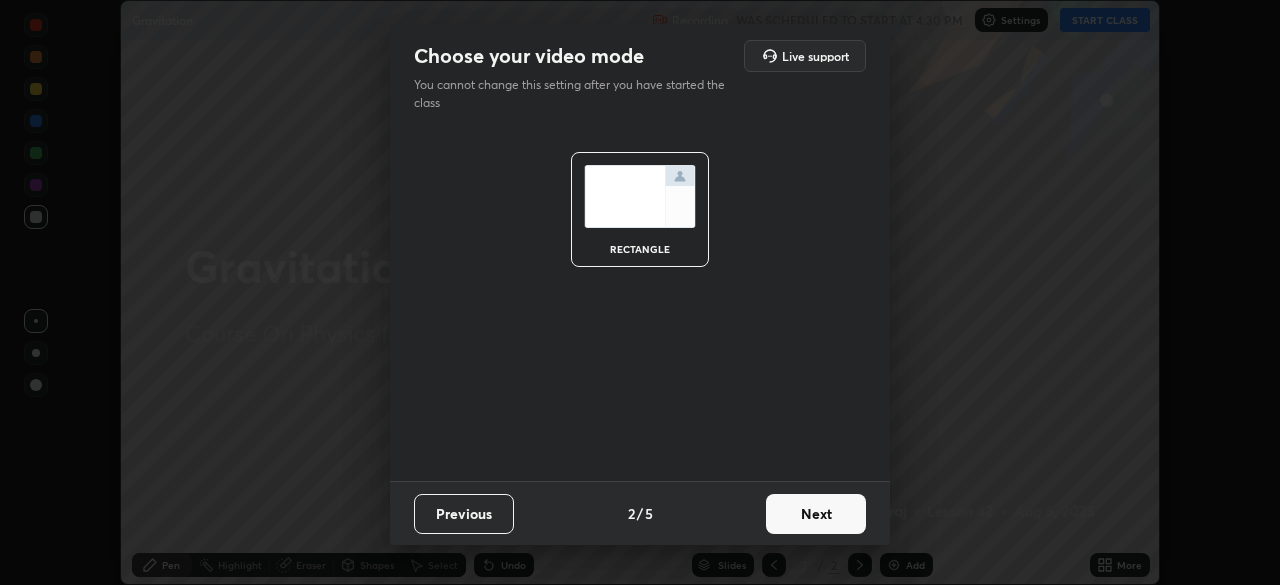 click on "Next" at bounding box center [816, 514] 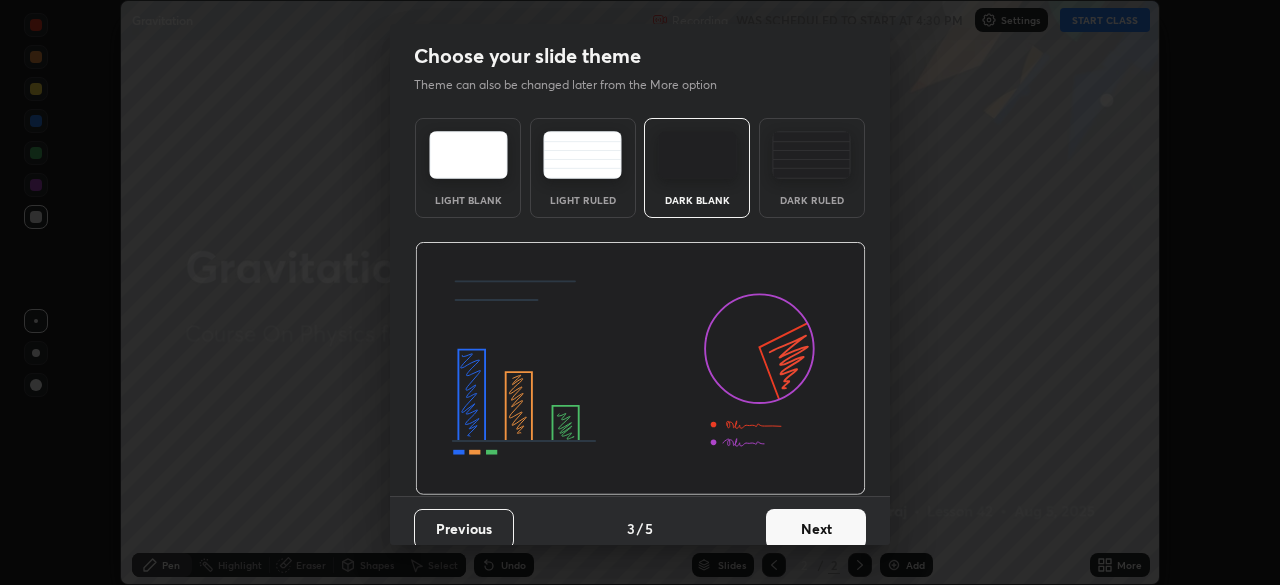 click on "Next" at bounding box center (816, 529) 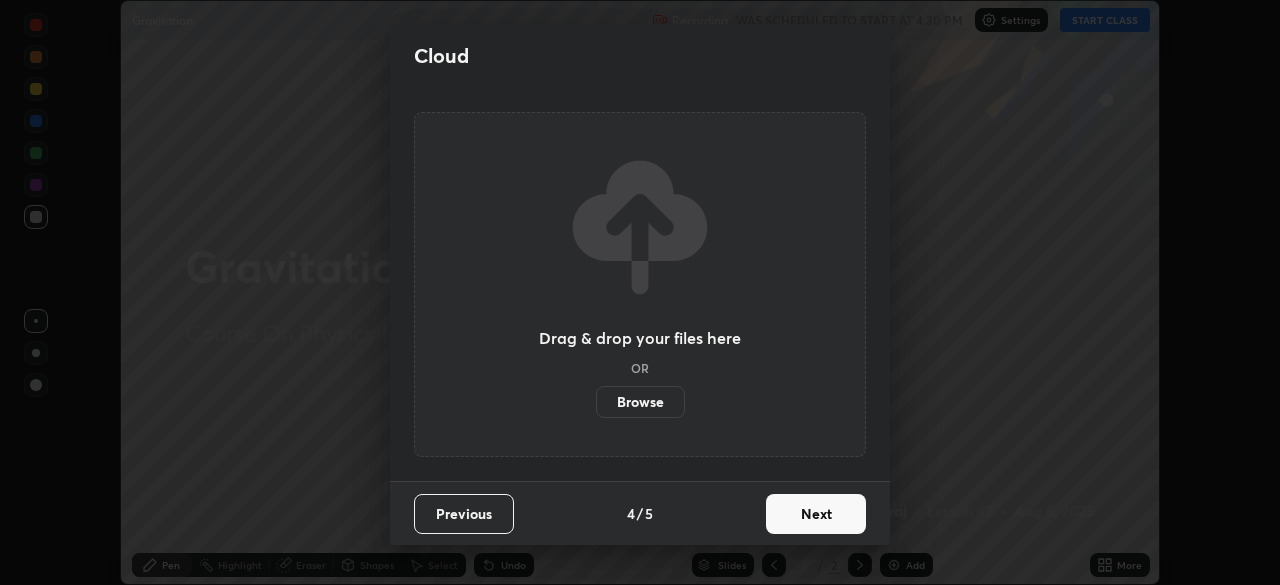 click on "Next" at bounding box center [816, 514] 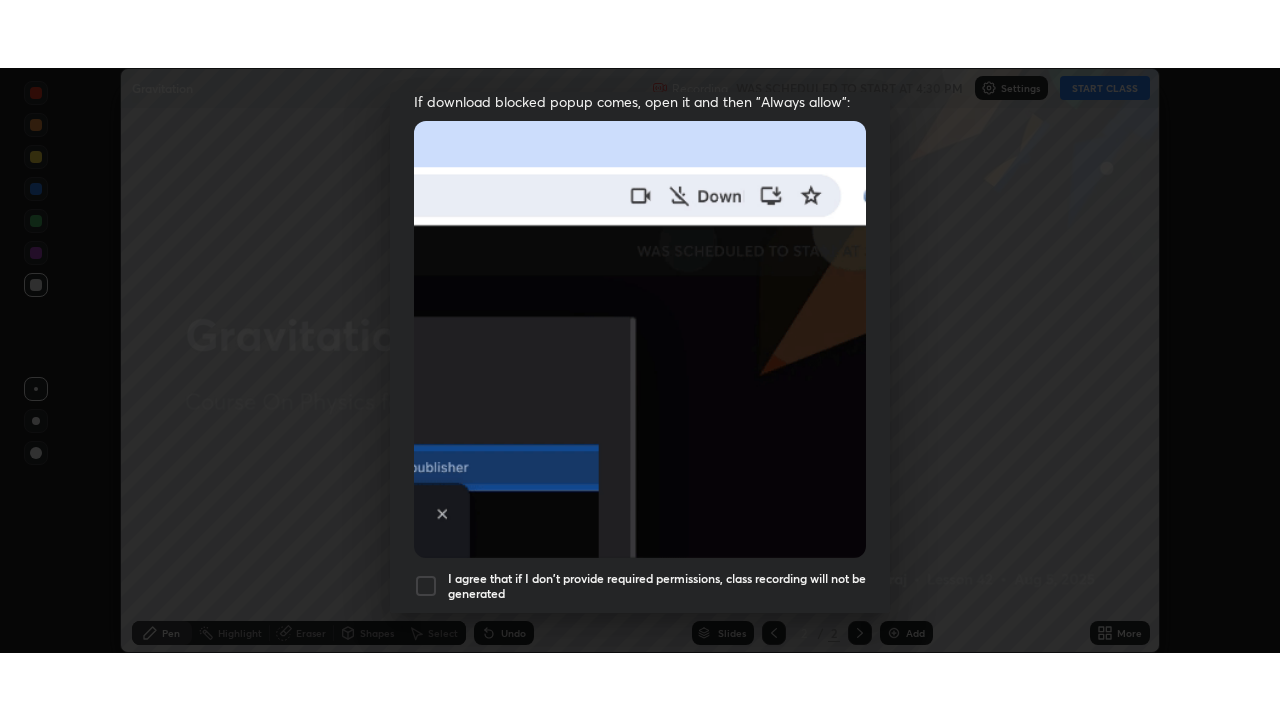 scroll, scrollTop: 479, scrollLeft: 0, axis: vertical 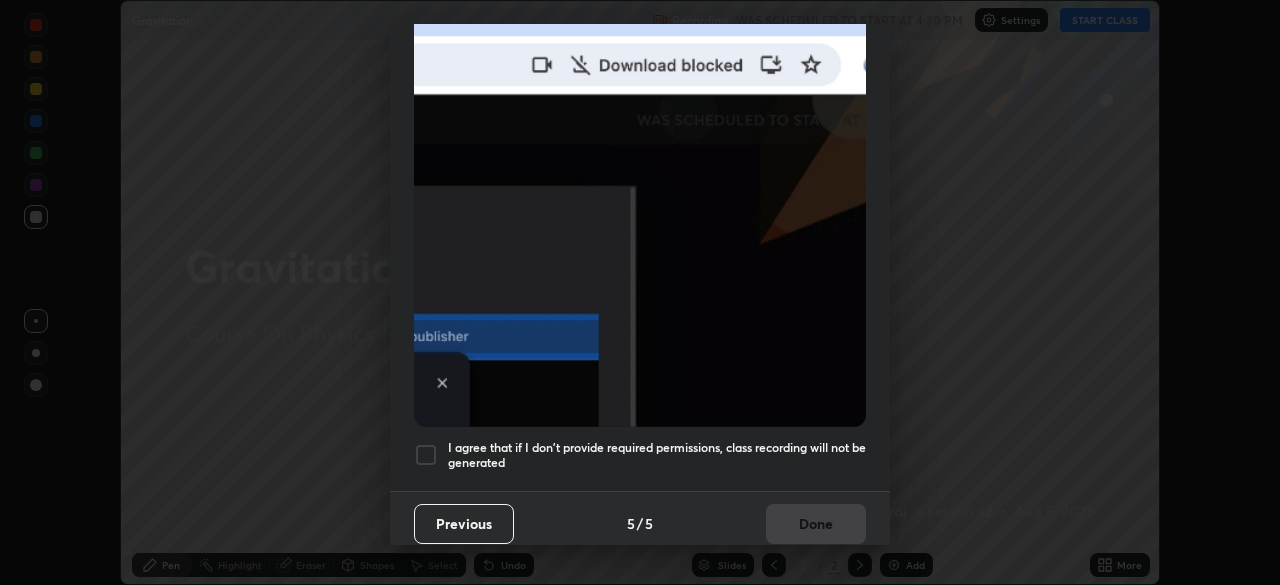 click at bounding box center [426, 455] 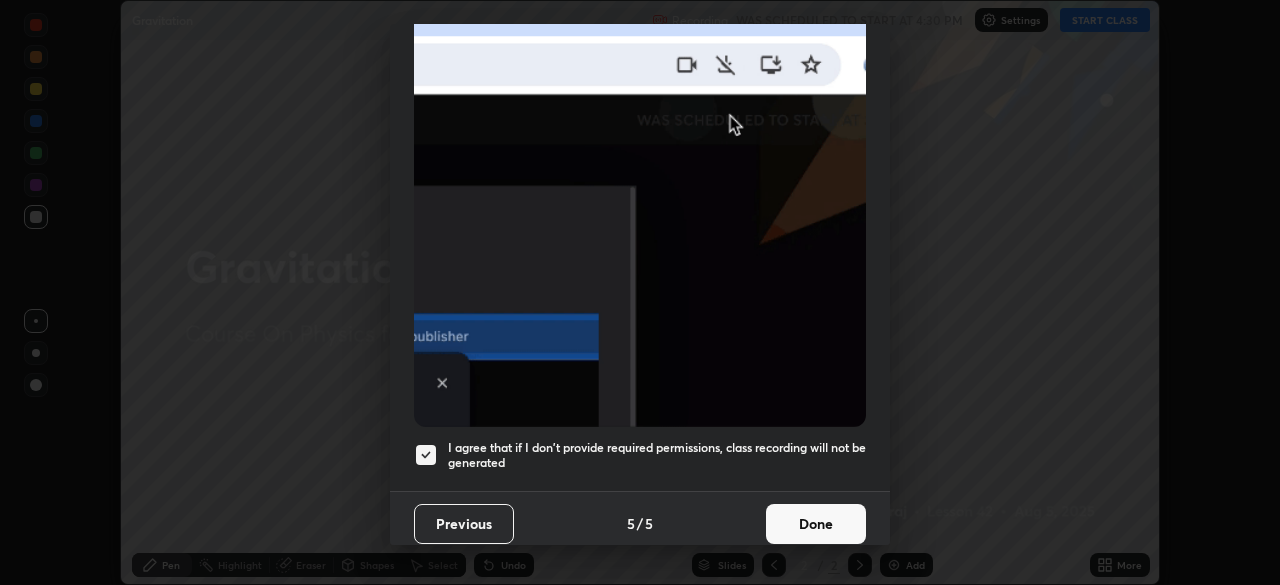 click on "Done" at bounding box center (816, 524) 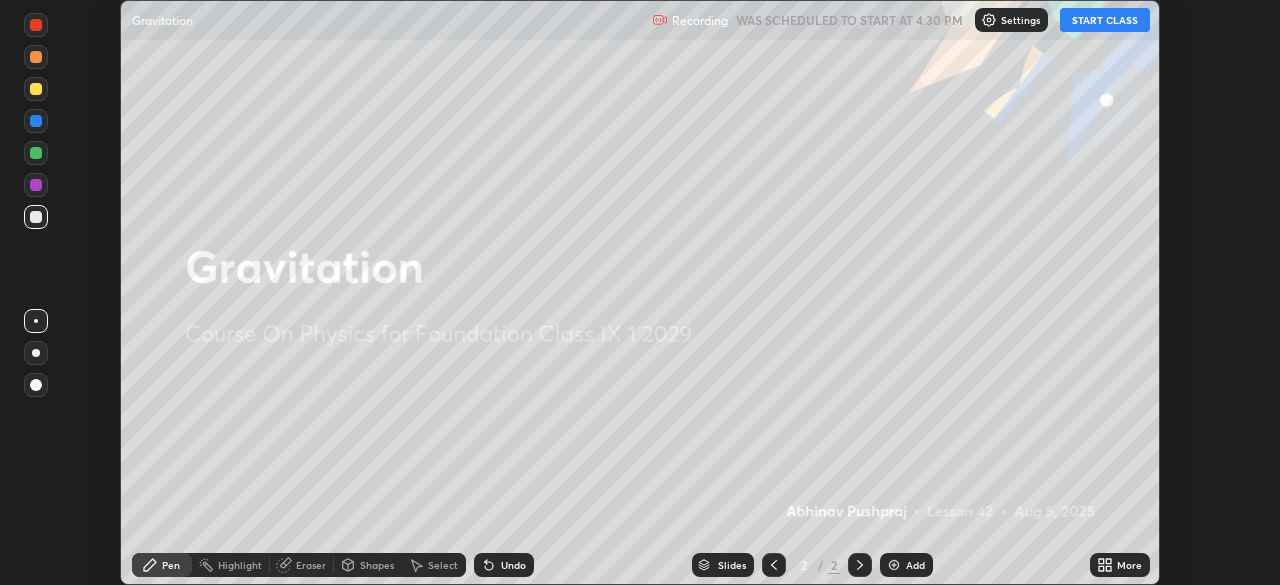 click on "START CLASS" at bounding box center (1105, 20) 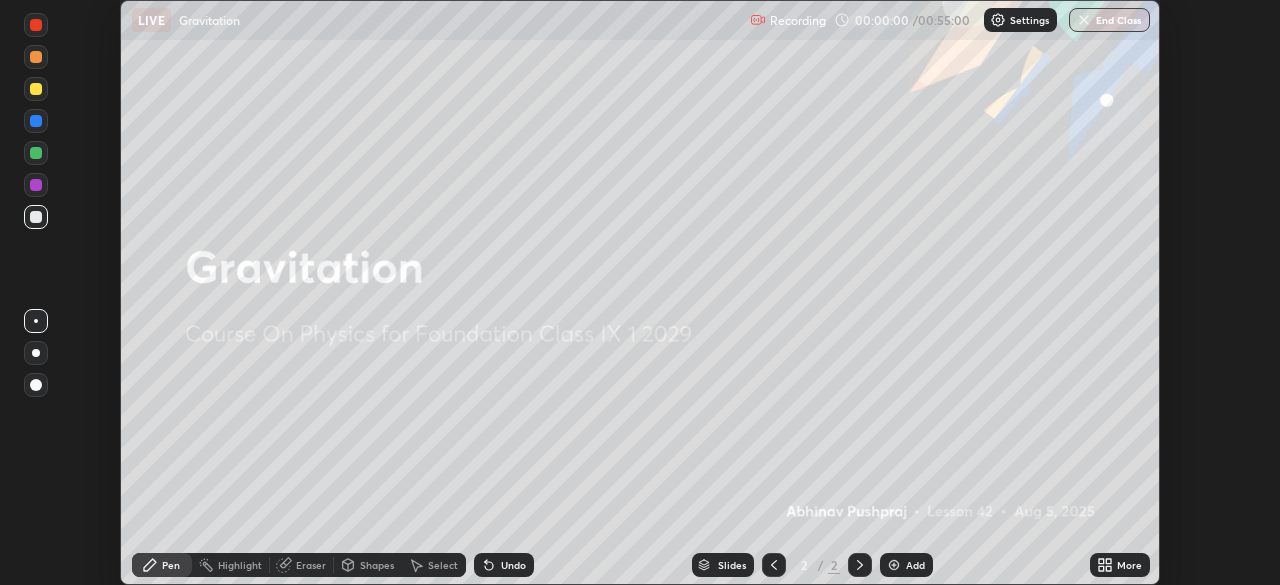 click 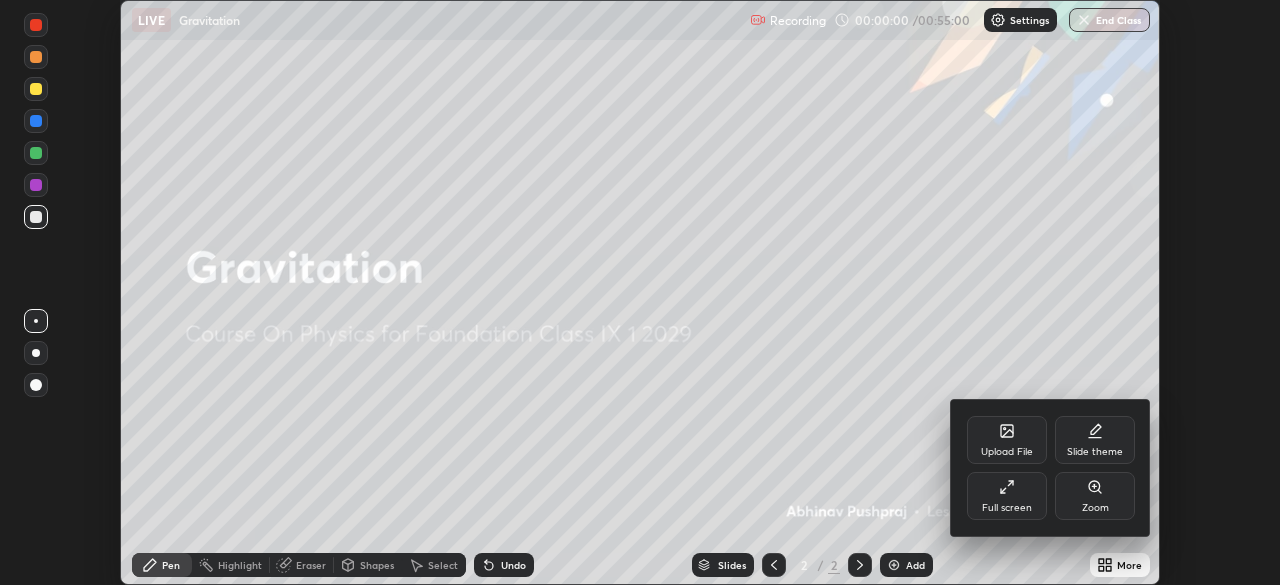 click on "Full screen" at bounding box center [1007, 508] 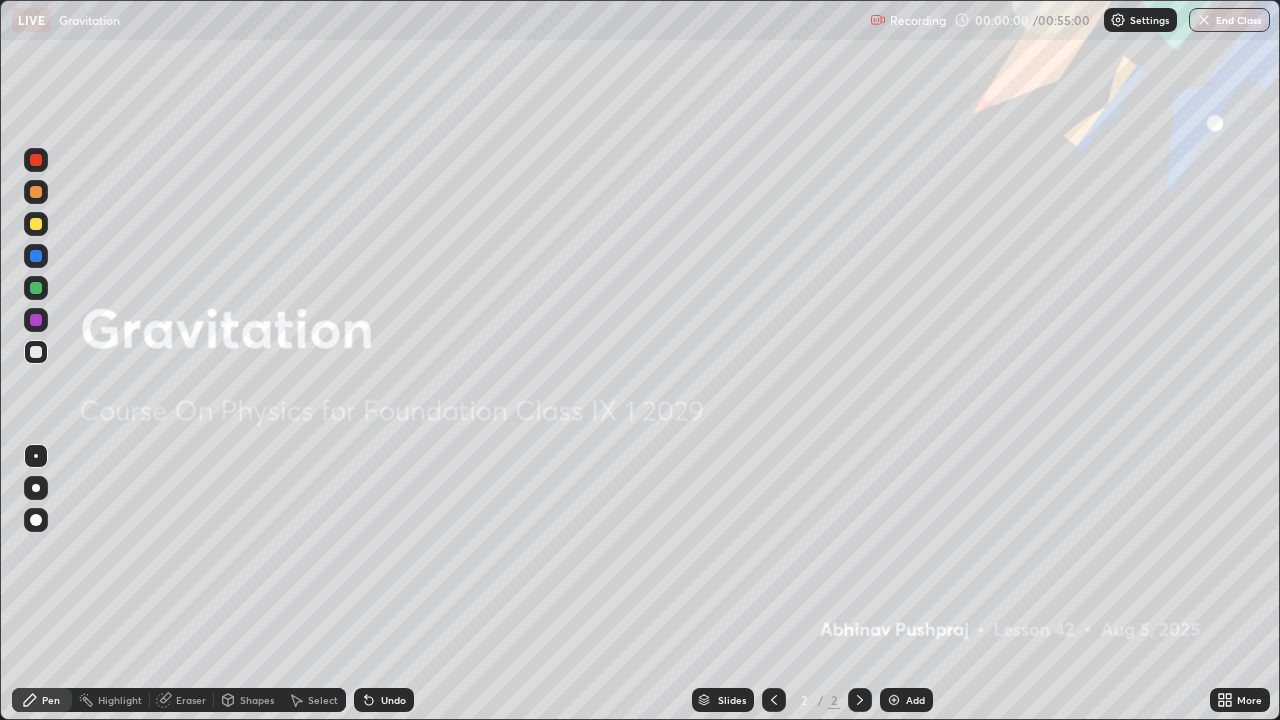 scroll, scrollTop: 99280, scrollLeft: 98720, axis: both 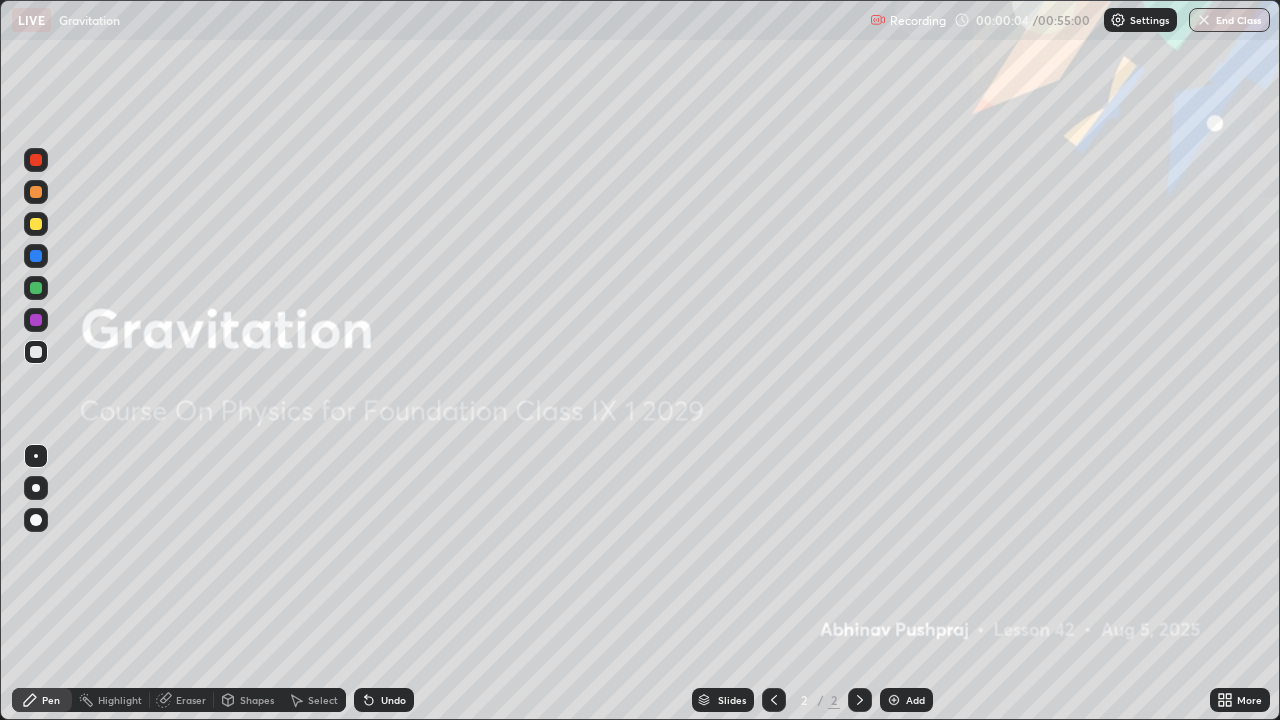 click on "Add" at bounding box center (915, 700) 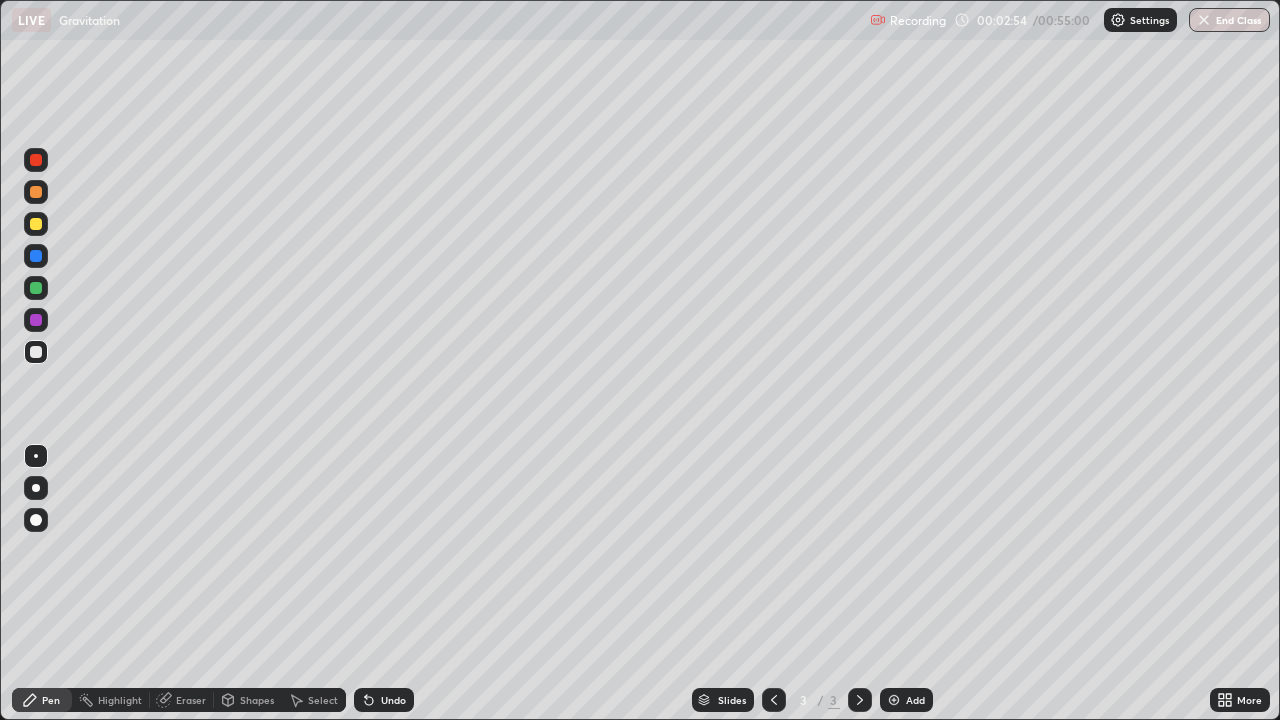 click on "Pen" at bounding box center [51, 700] 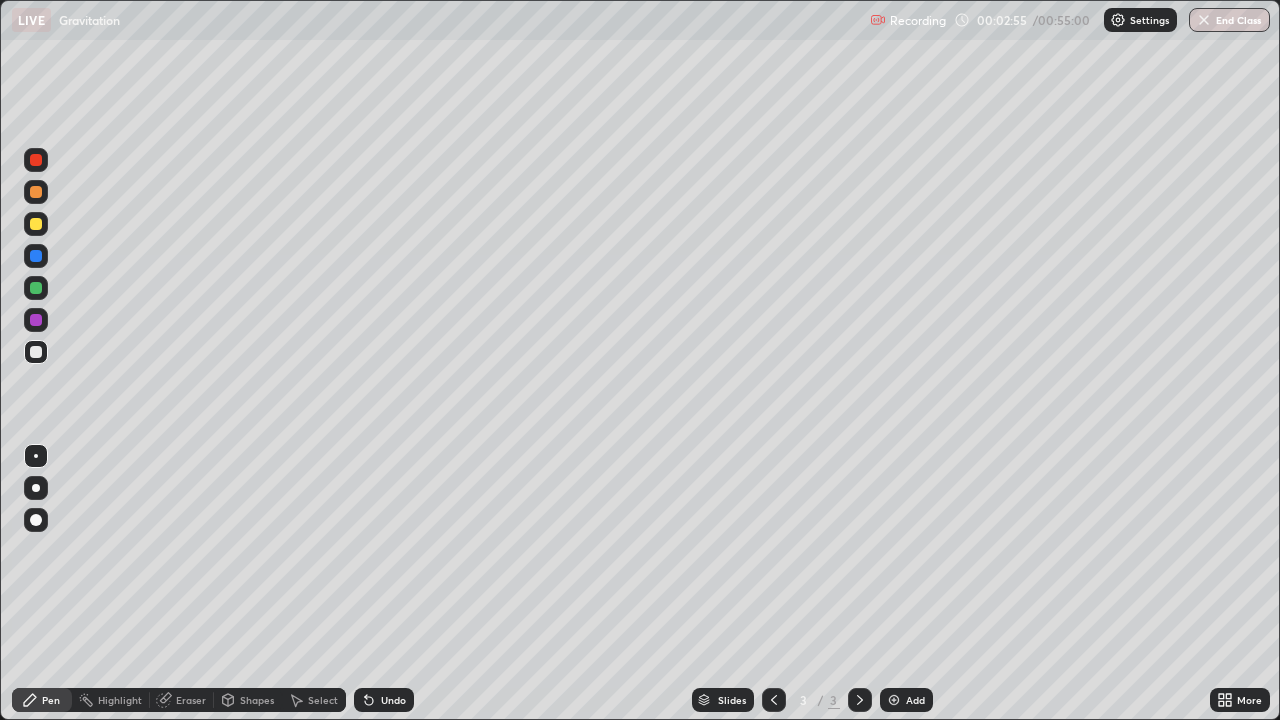 click at bounding box center (36, 192) 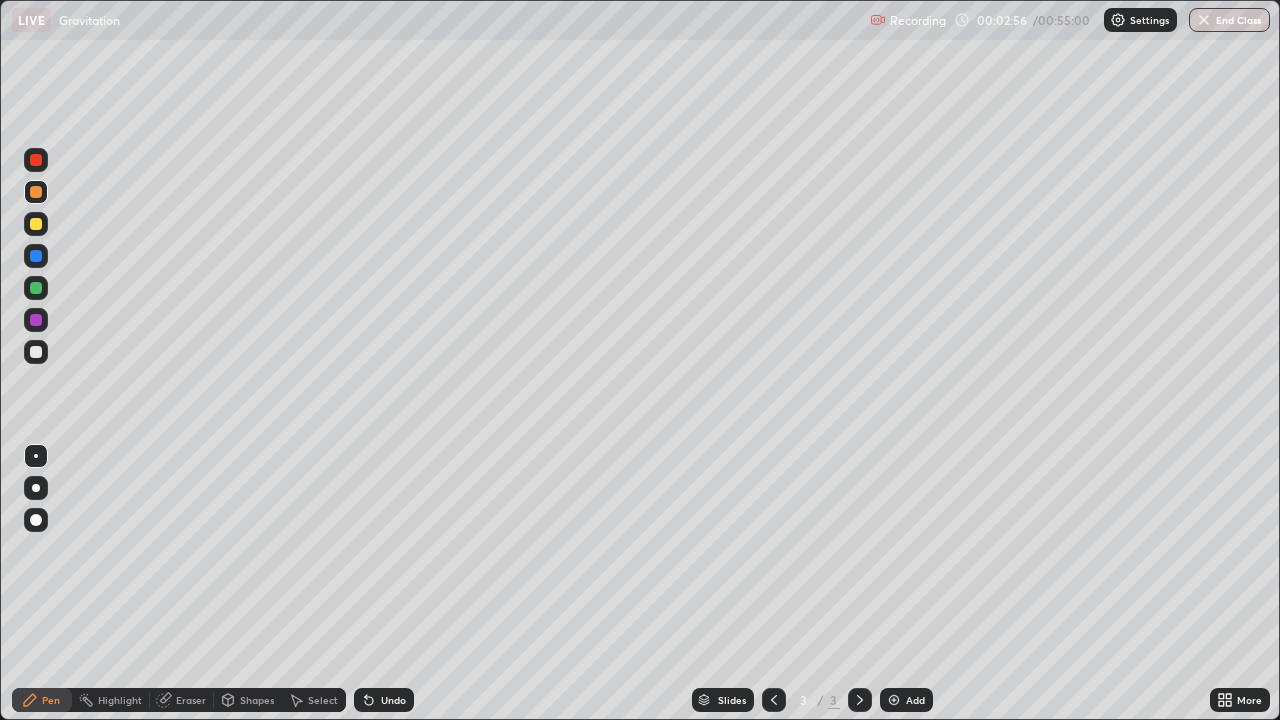 click at bounding box center (36, 224) 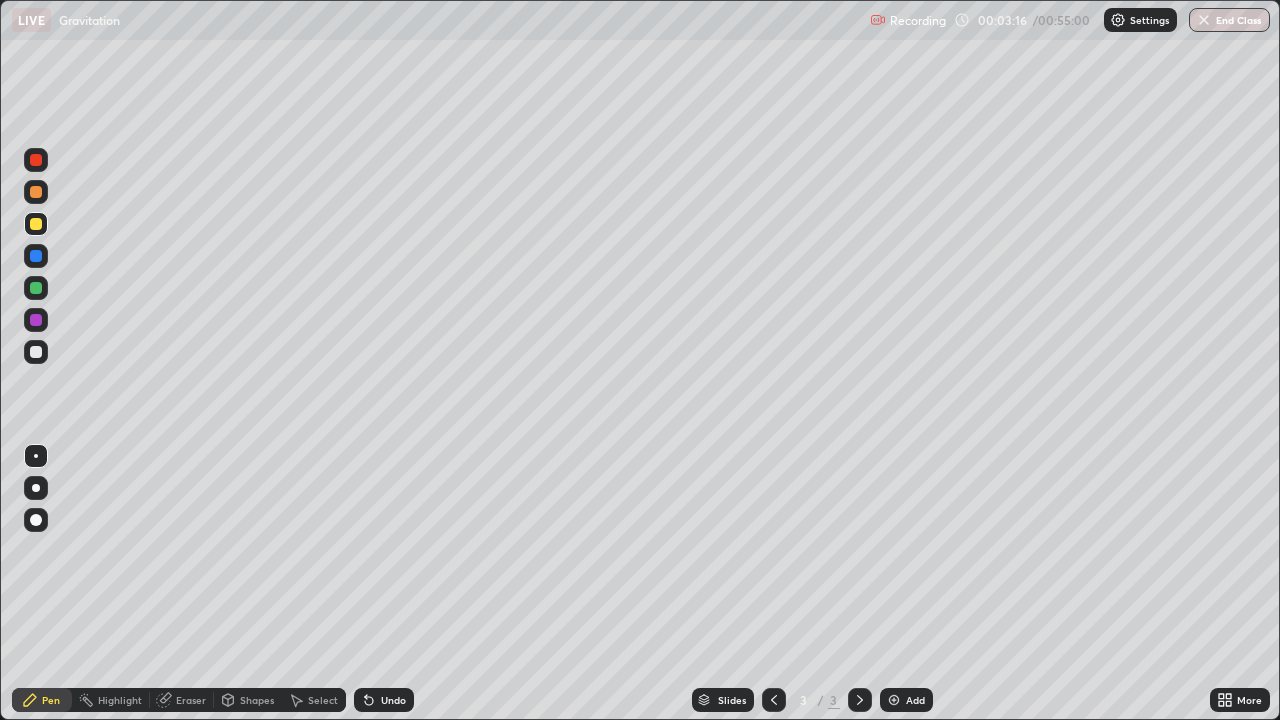 click at bounding box center [36, 352] 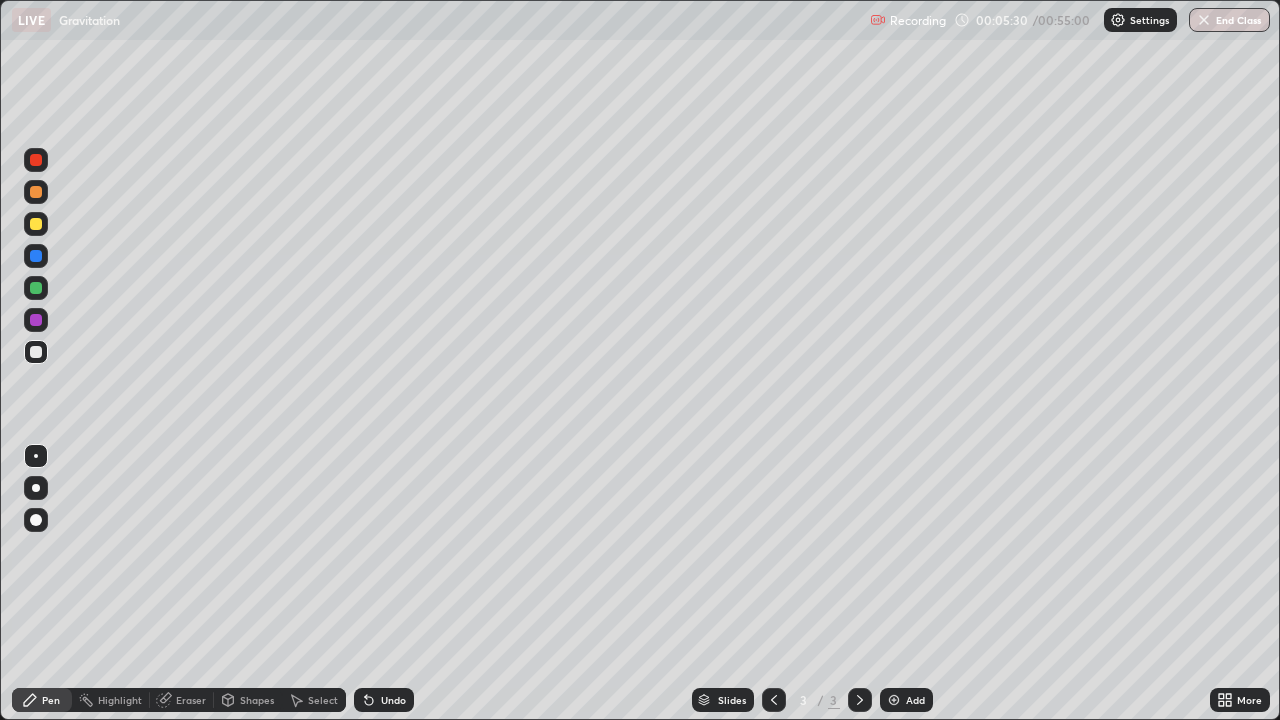 click on "Undo" at bounding box center (393, 700) 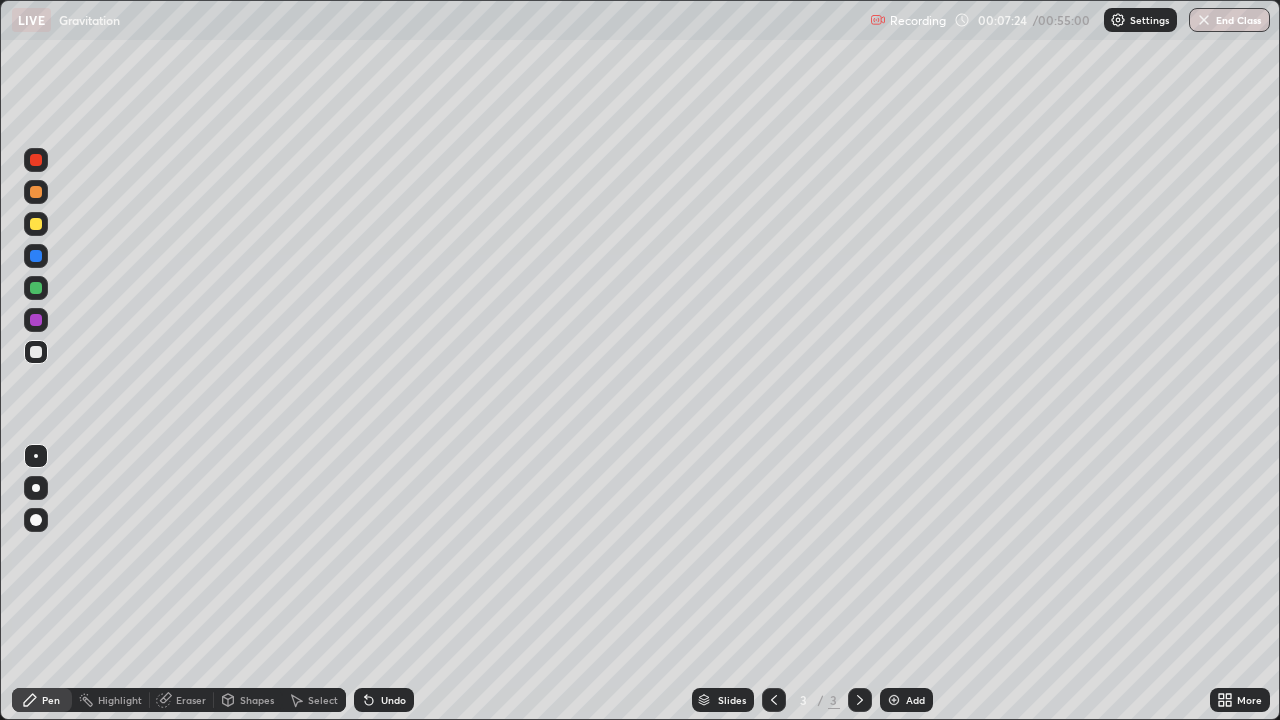 click on "Add" at bounding box center [915, 700] 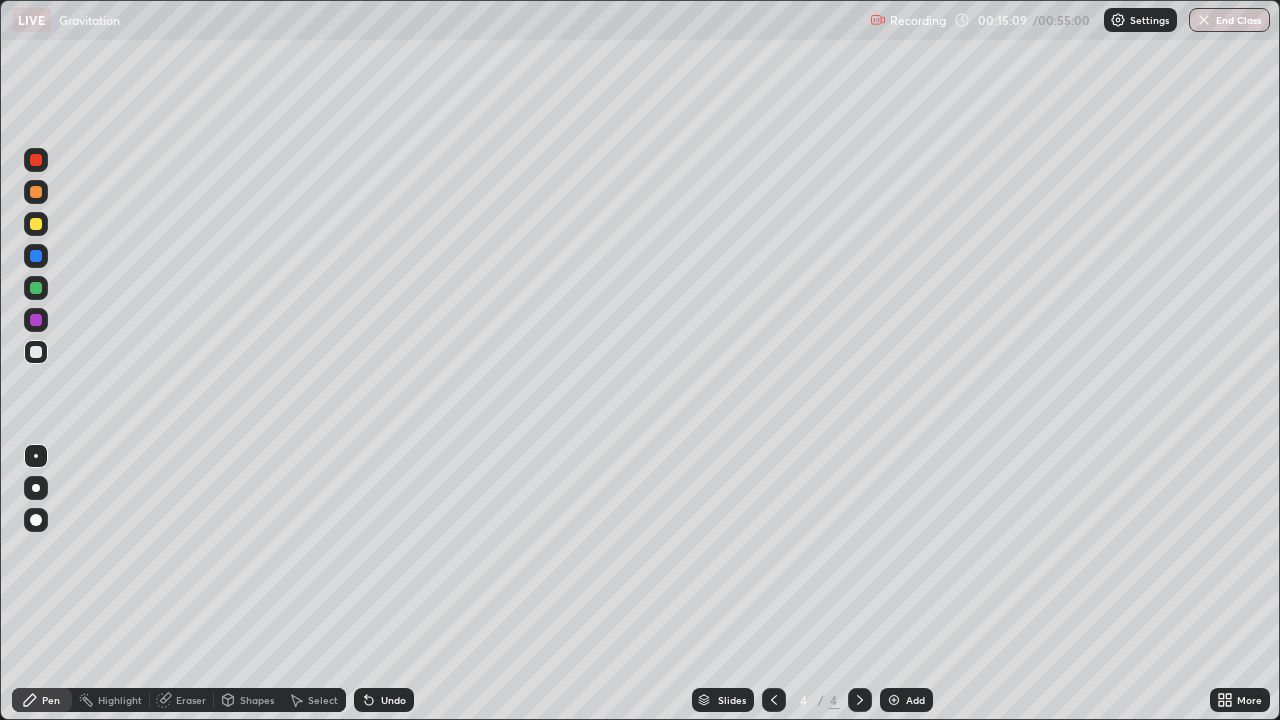 click on "Add" at bounding box center [915, 700] 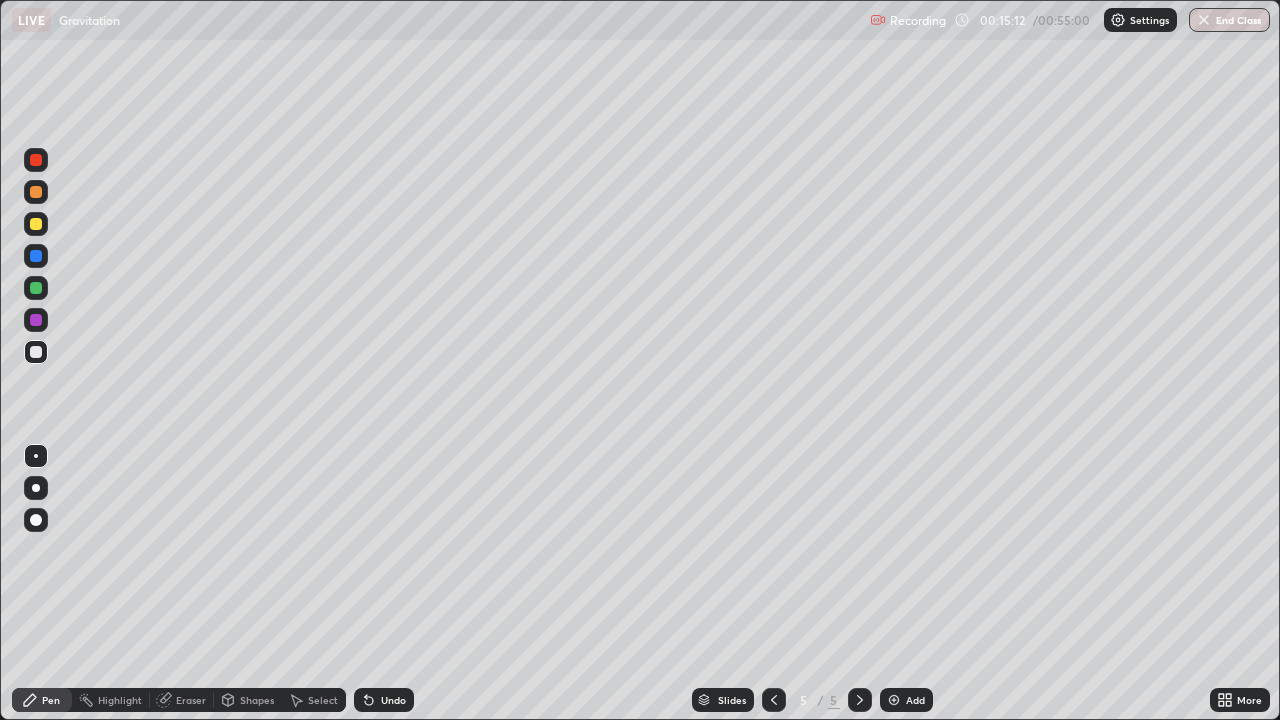 click on "Pen" at bounding box center (51, 700) 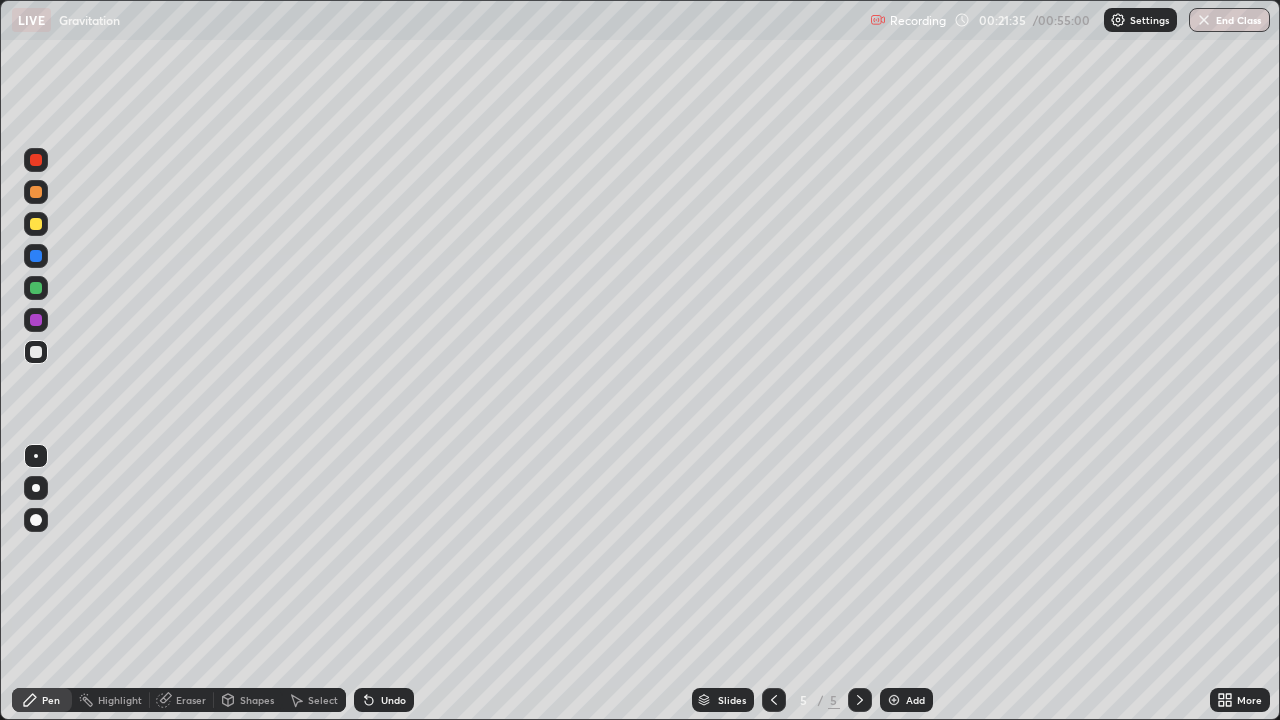 click on "Add" at bounding box center [915, 700] 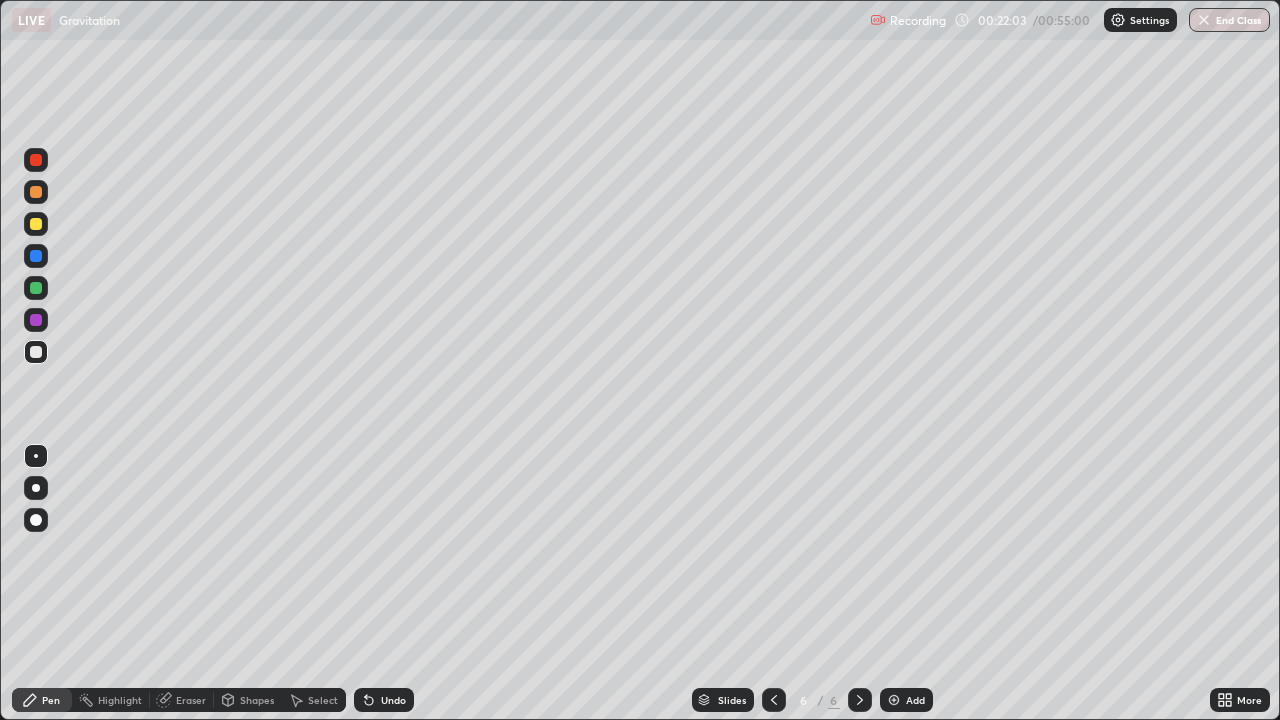click at bounding box center [36, 224] 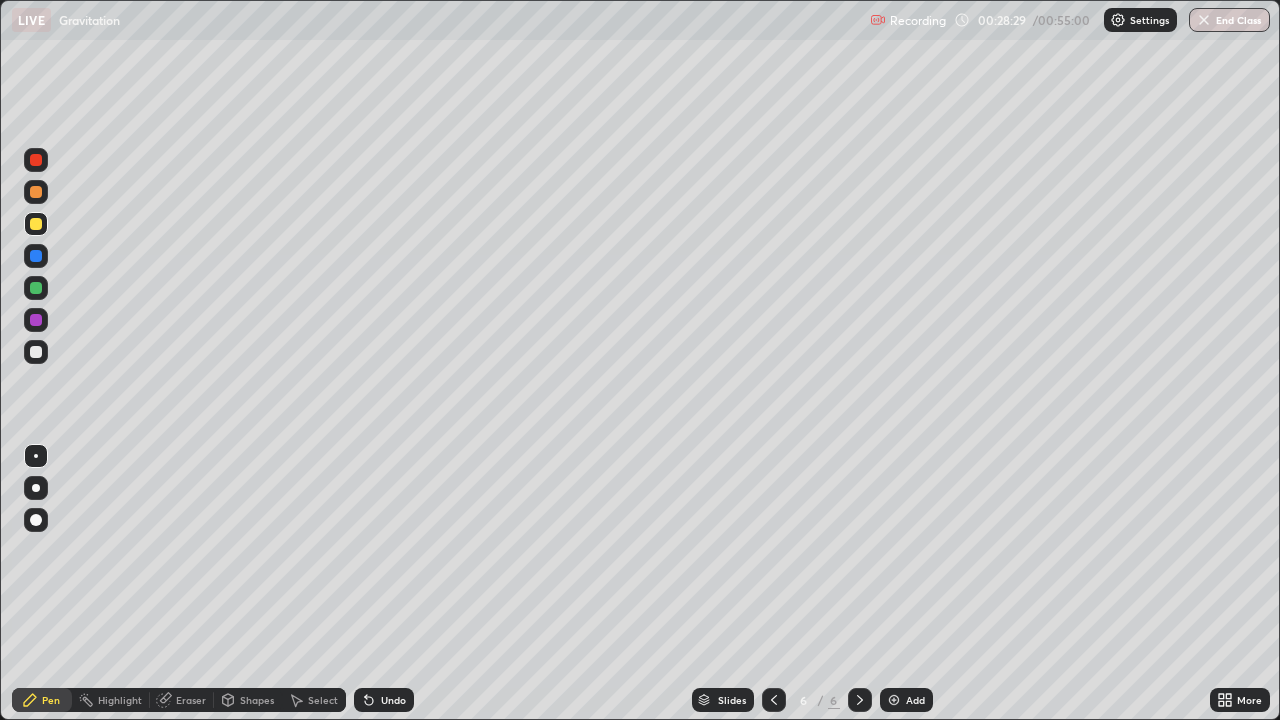 click on "Shapes" at bounding box center [248, 700] 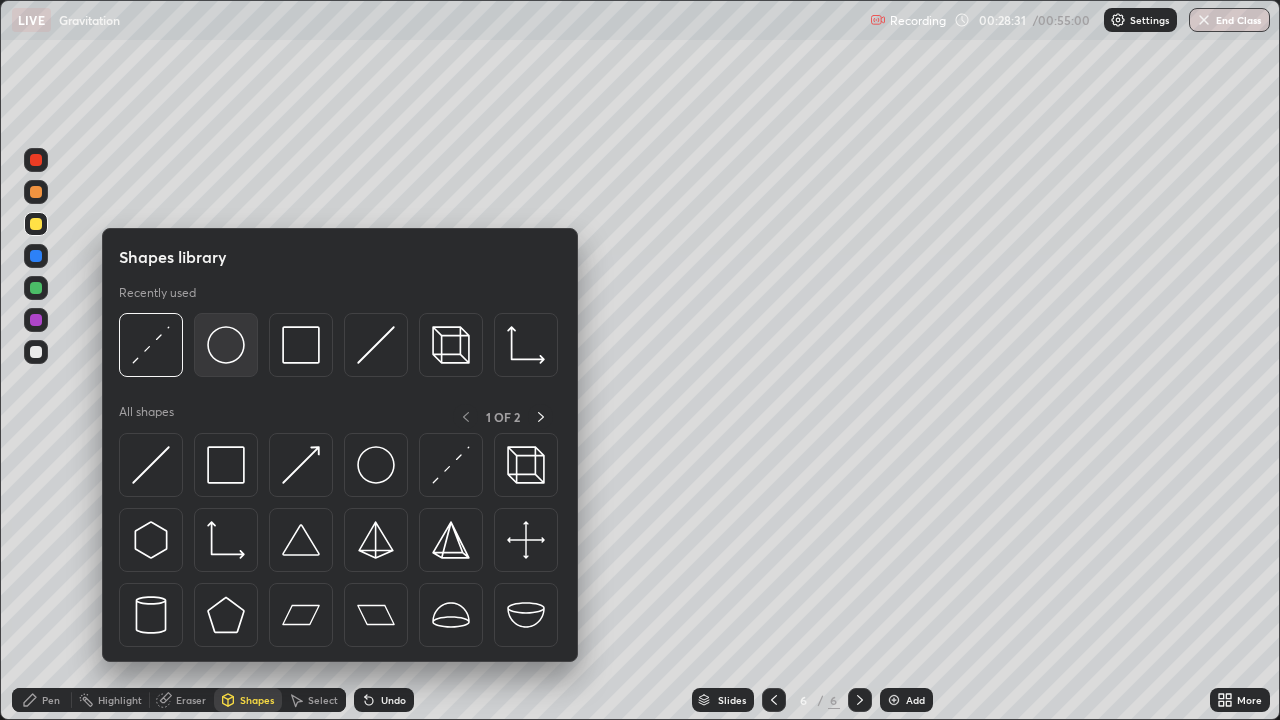 click at bounding box center [226, 345] 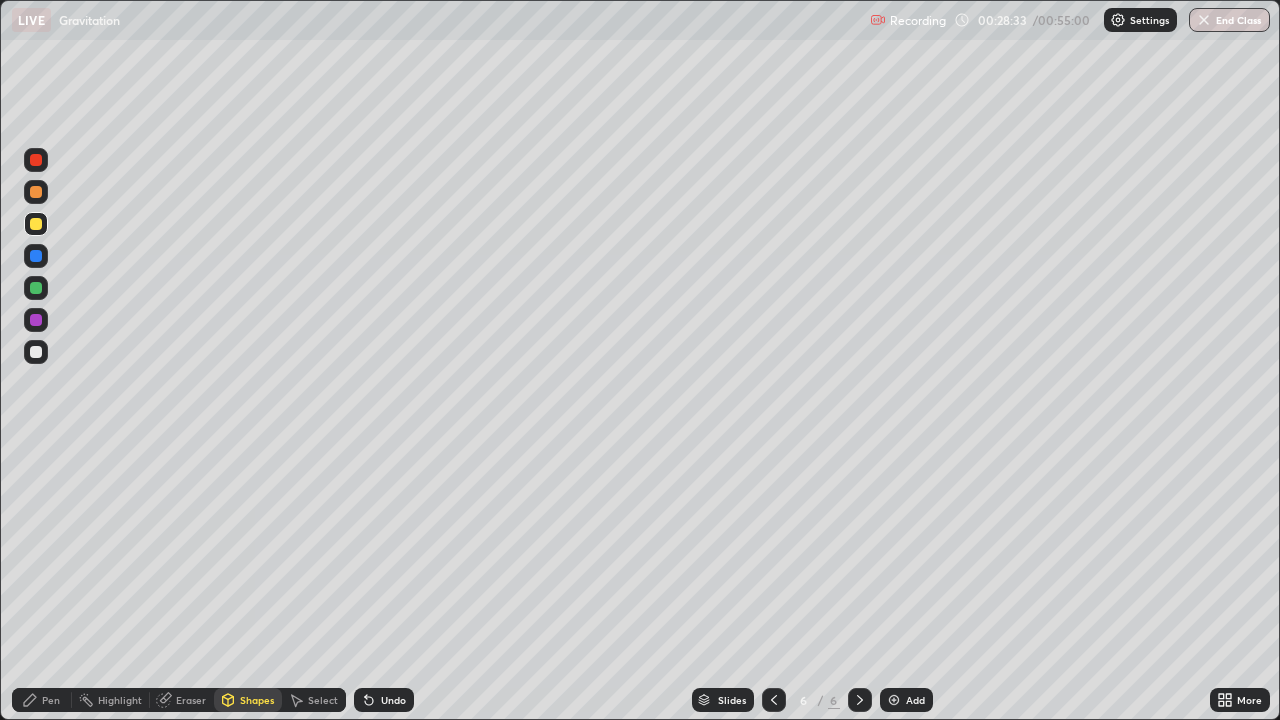 click on "Undo" at bounding box center (393, 700) 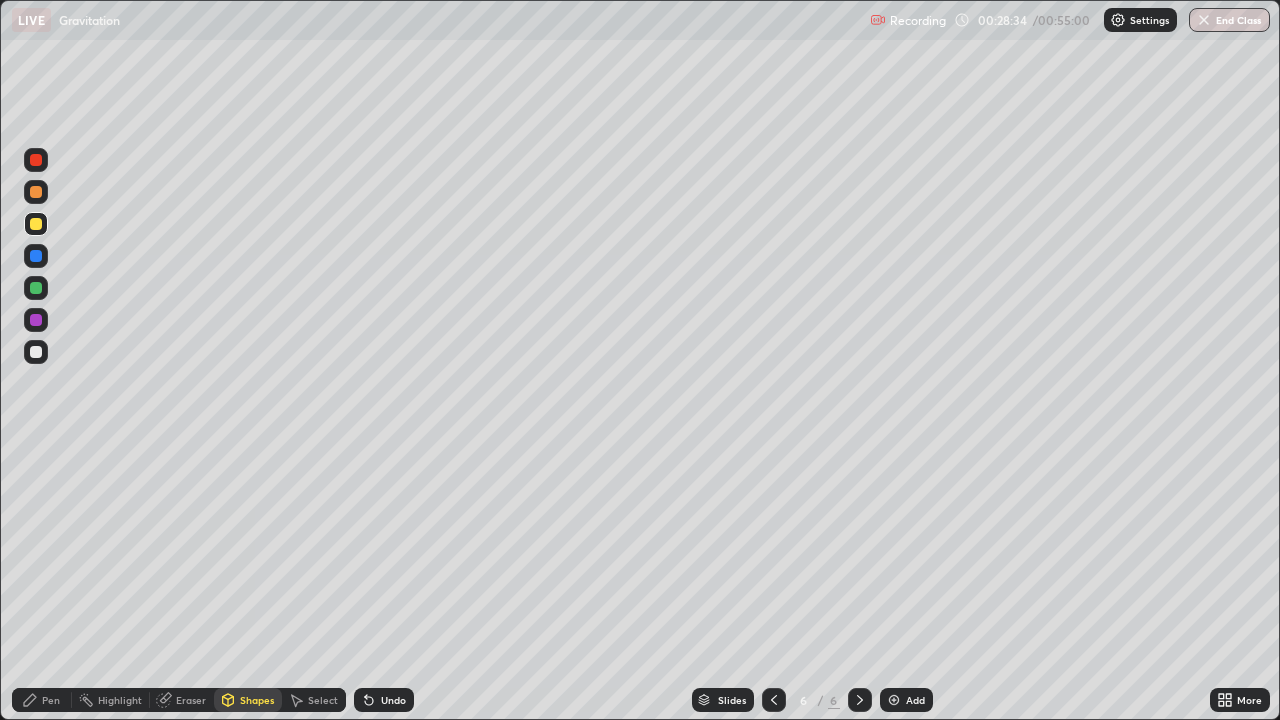 click at bounding box center [36, 352] 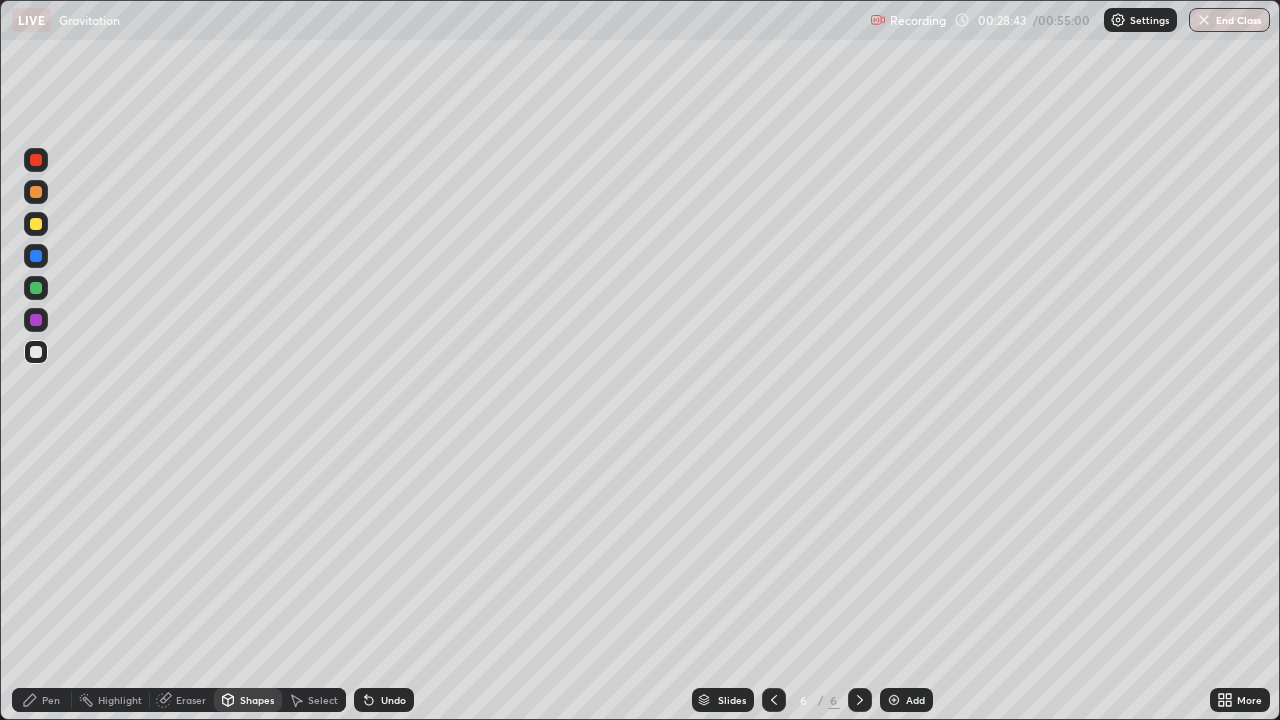 click on "Pen" at bounding box center [51, 700] 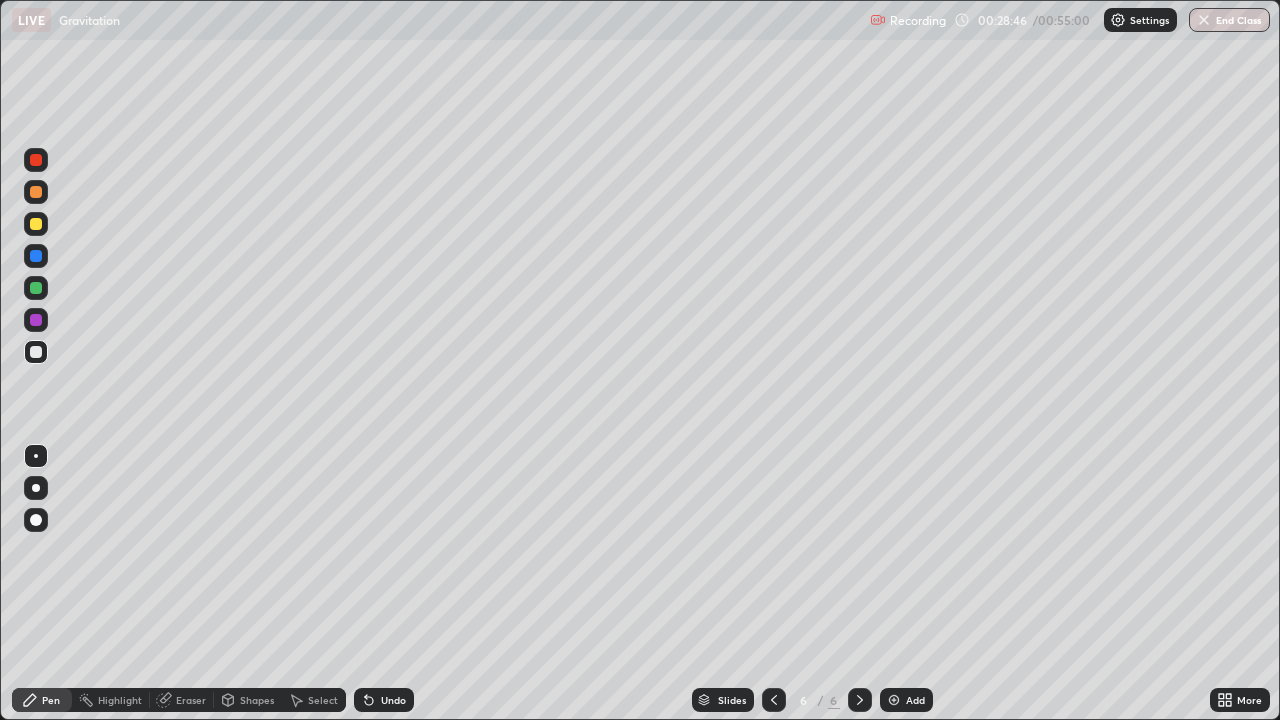 click on "Shapes" at bounding box center (257, 700) 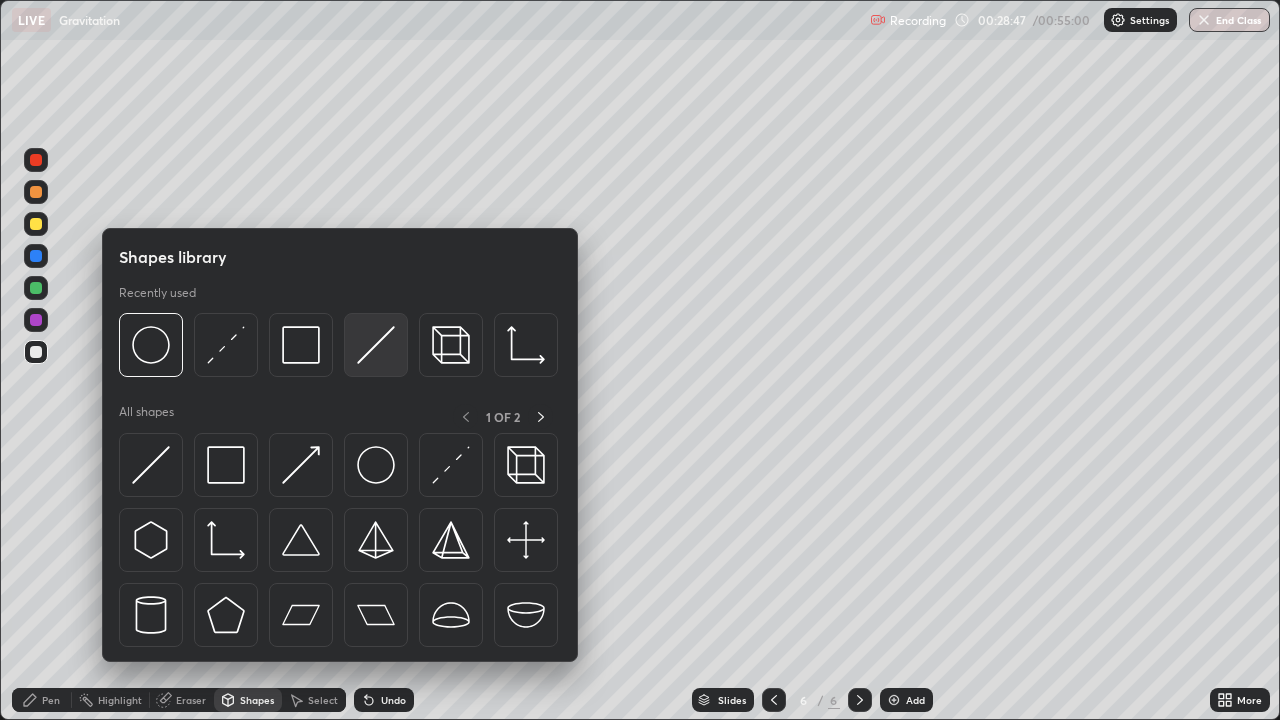 click at bounding box center [376, 345] 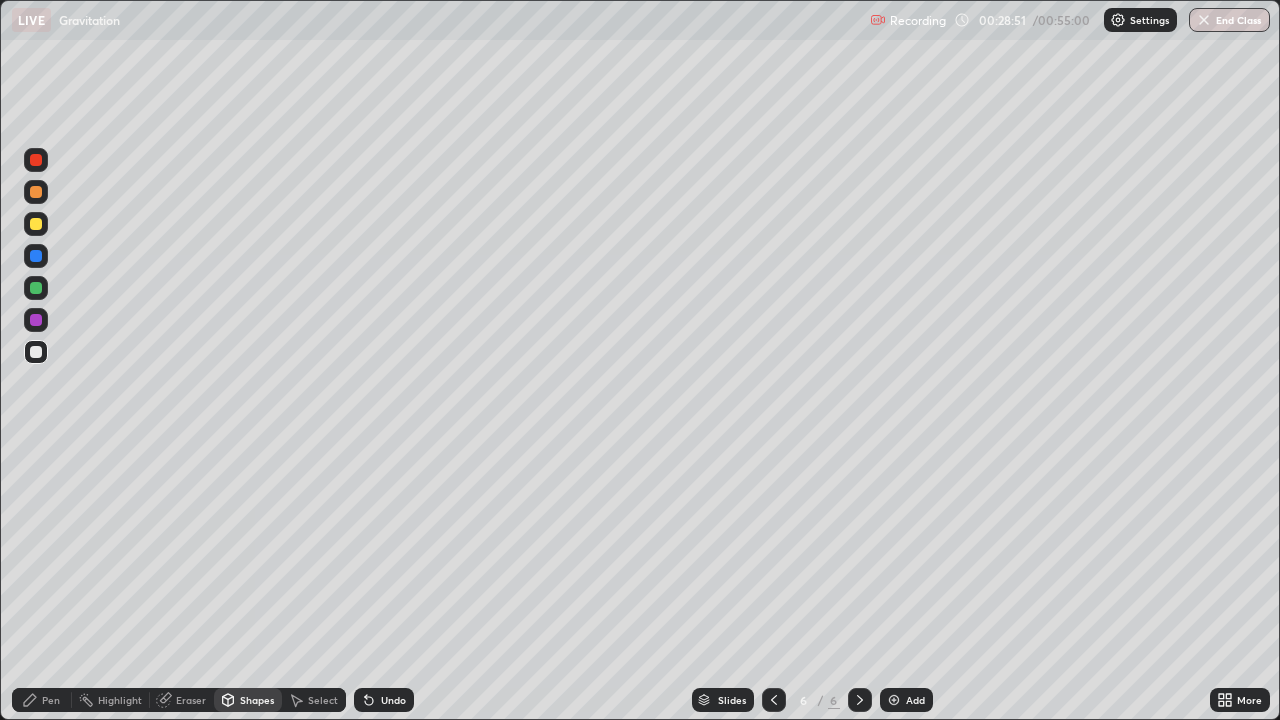 click on "Pen" at bounding box center [51, 700] 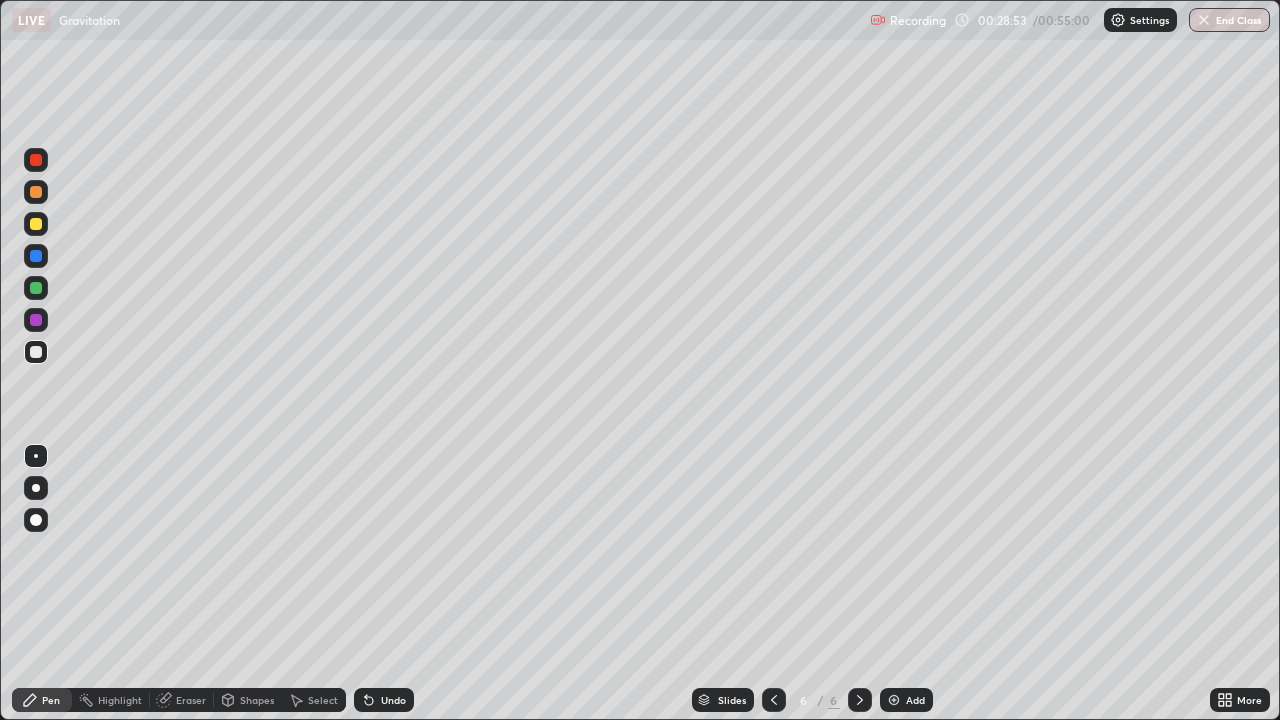 click at bounding box center (36, 352) 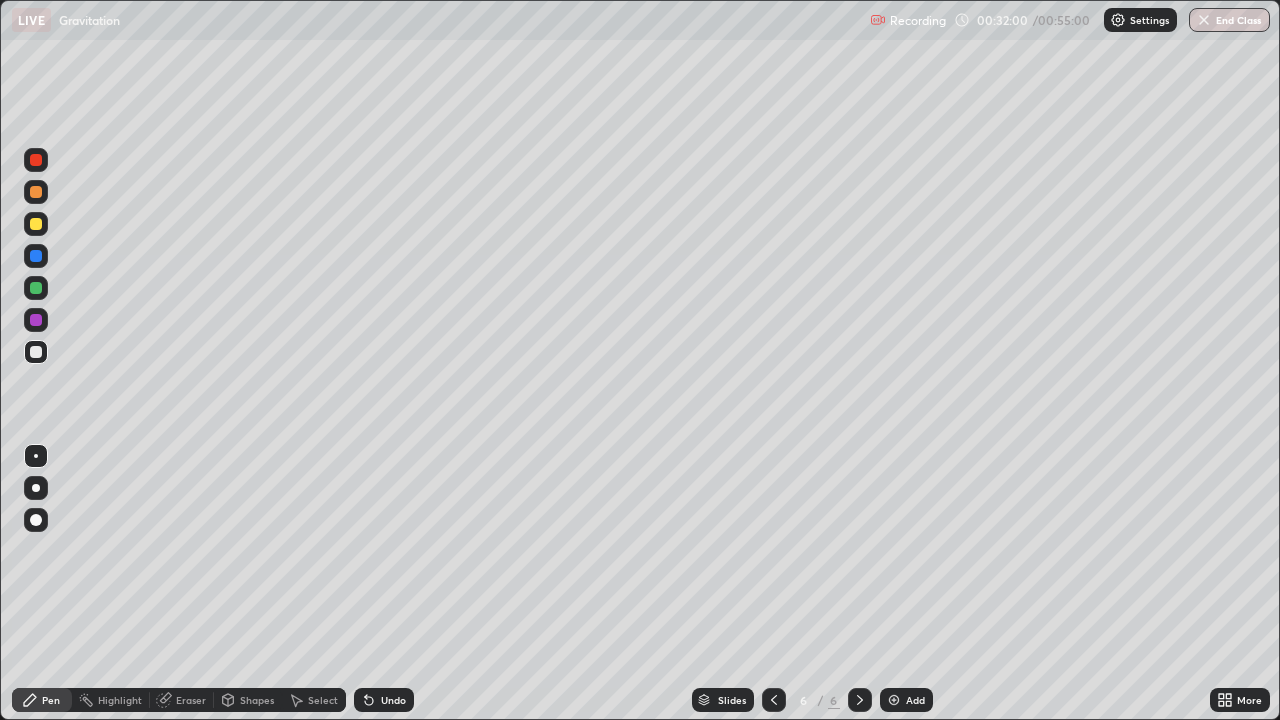 click at bounding box center [36, 256] 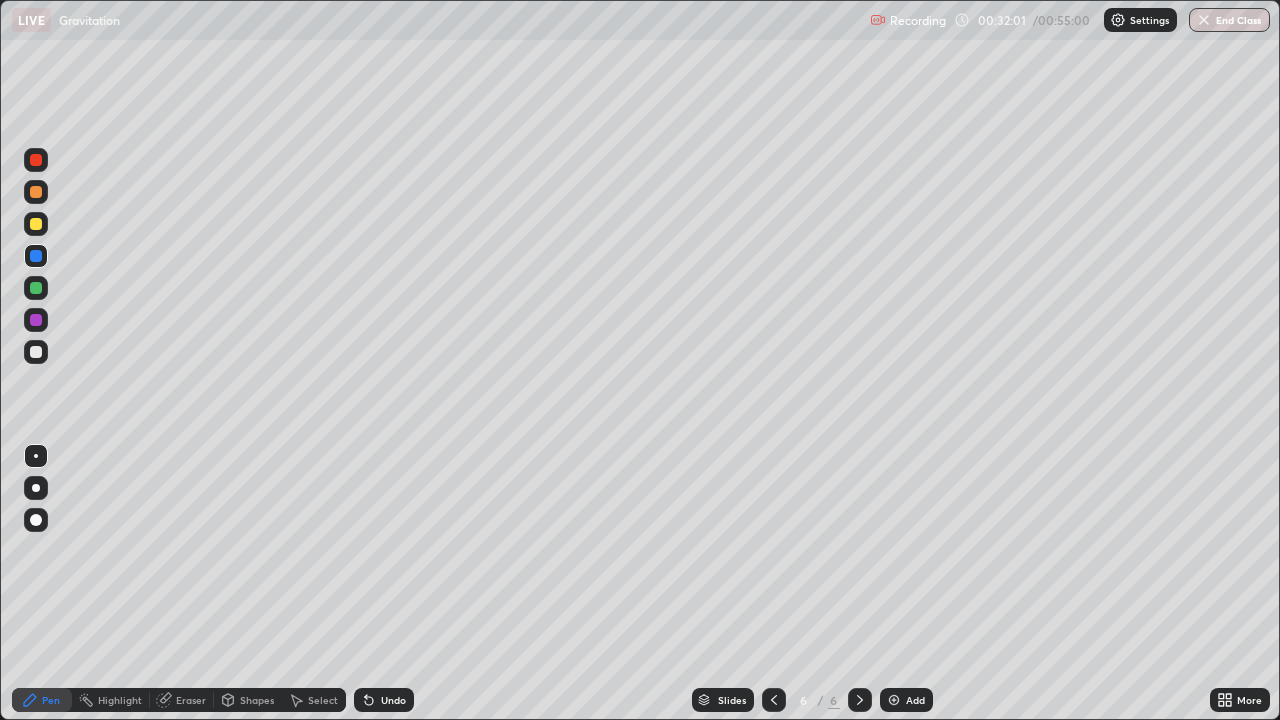 click on "Shapes" at bounding box center (257, 700) 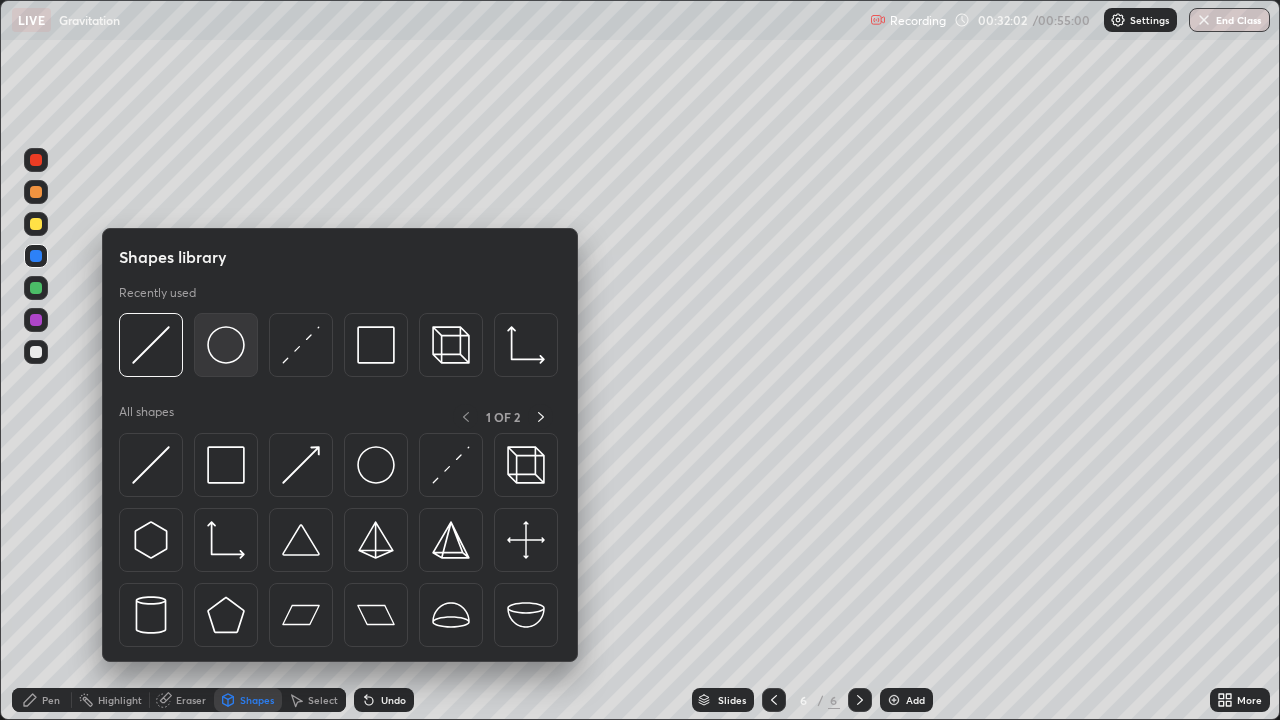 click at bounding box center (226, 345) 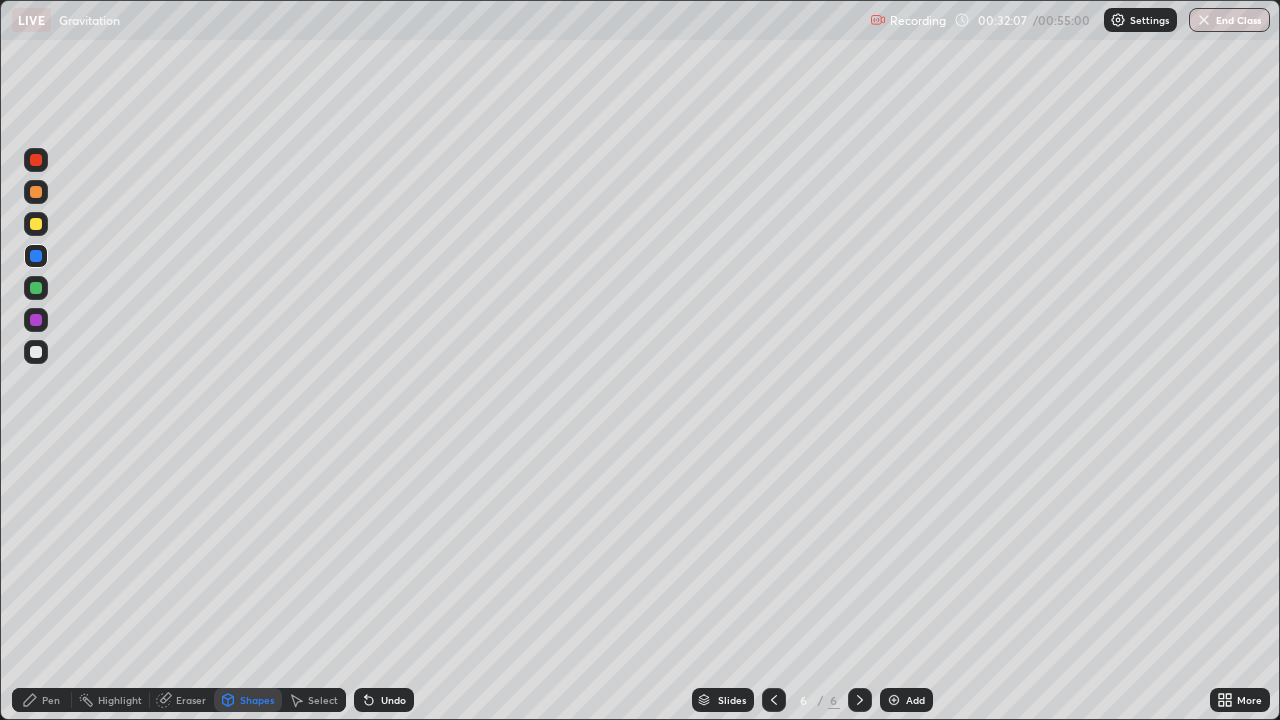 click on "Pen" at bounding box center [42, 700] 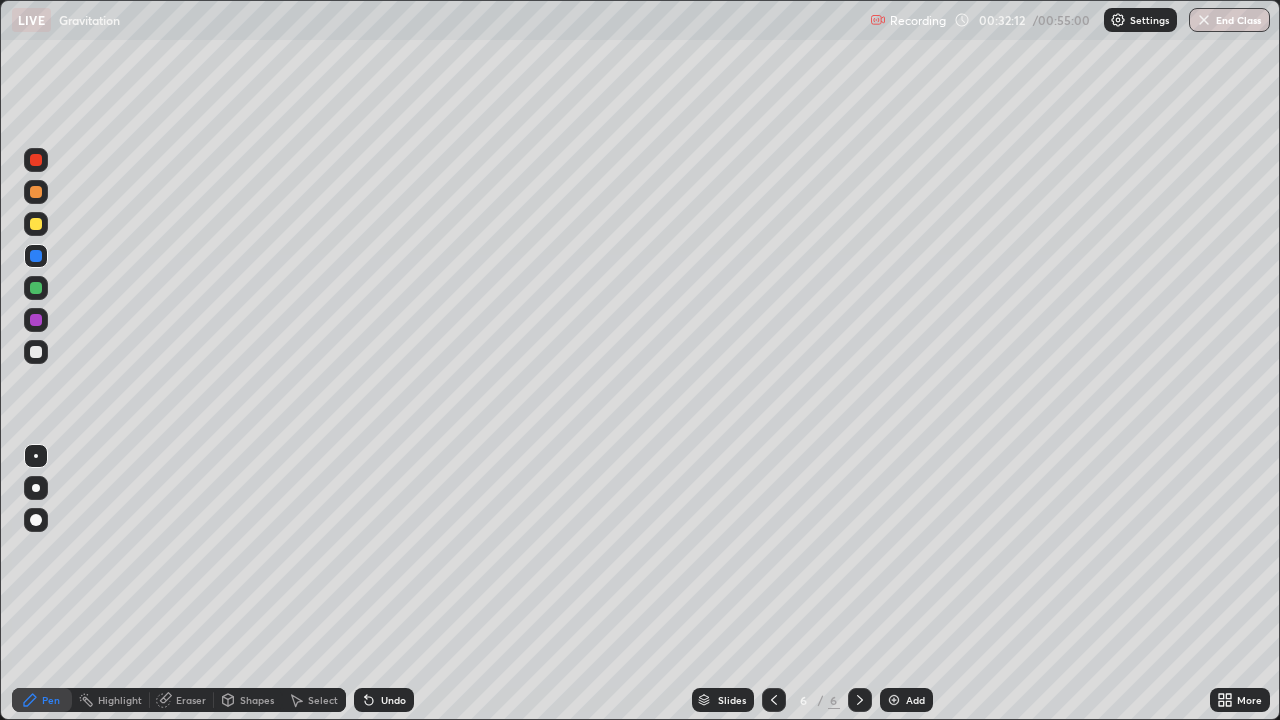 click on "Undo" at bounding box center [393, 700] 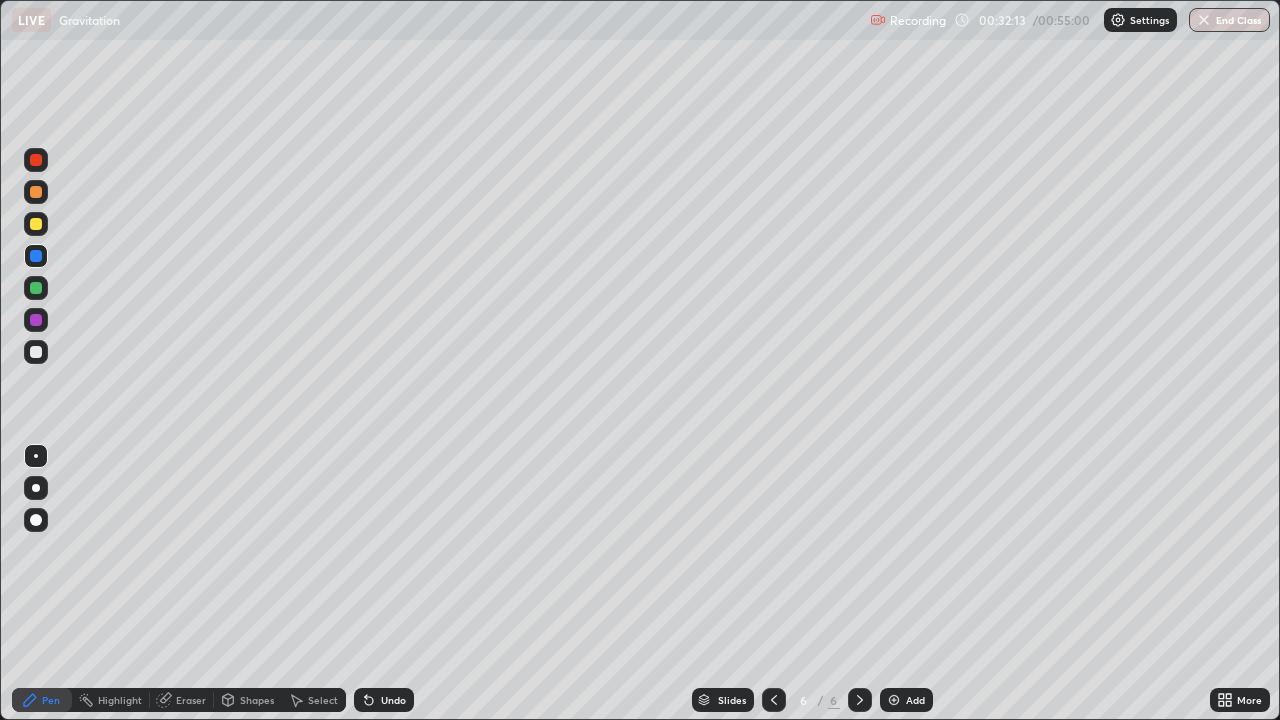 click on "Shapes" at bounding box center (257, 700) 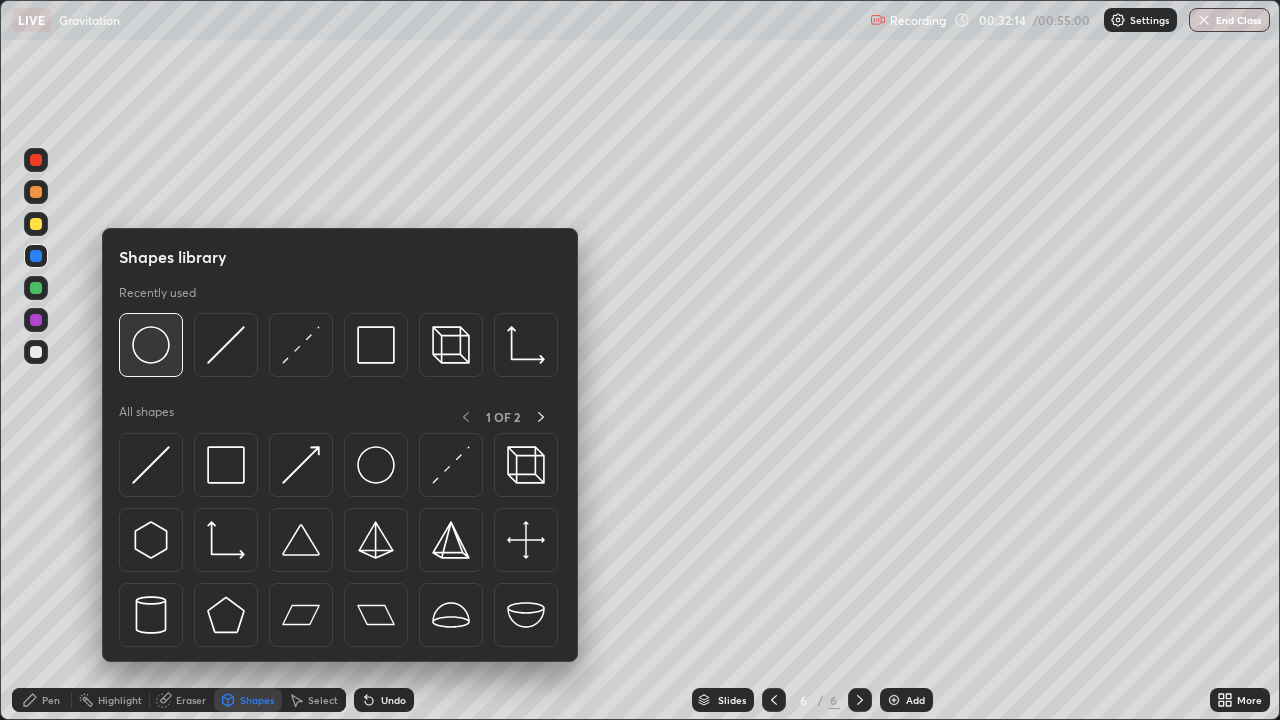 click at bounding box center (151, 345) 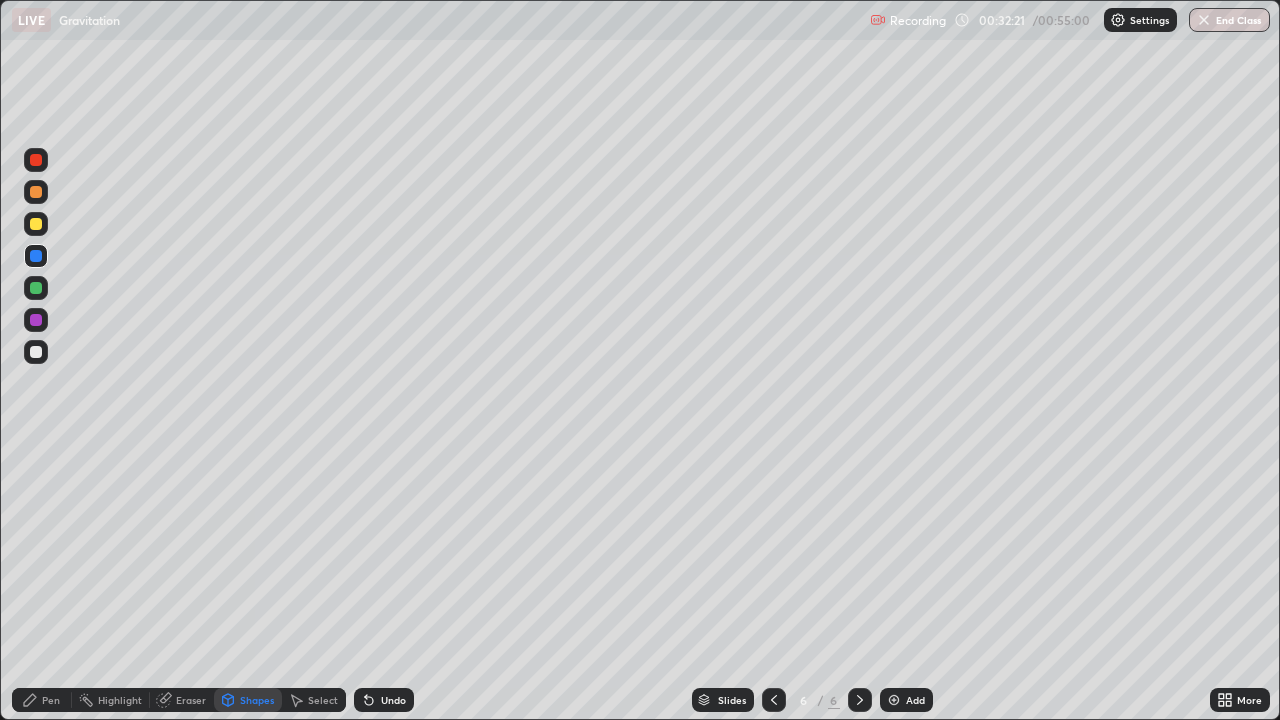click on "Pen" at bounding box center (42, 700) 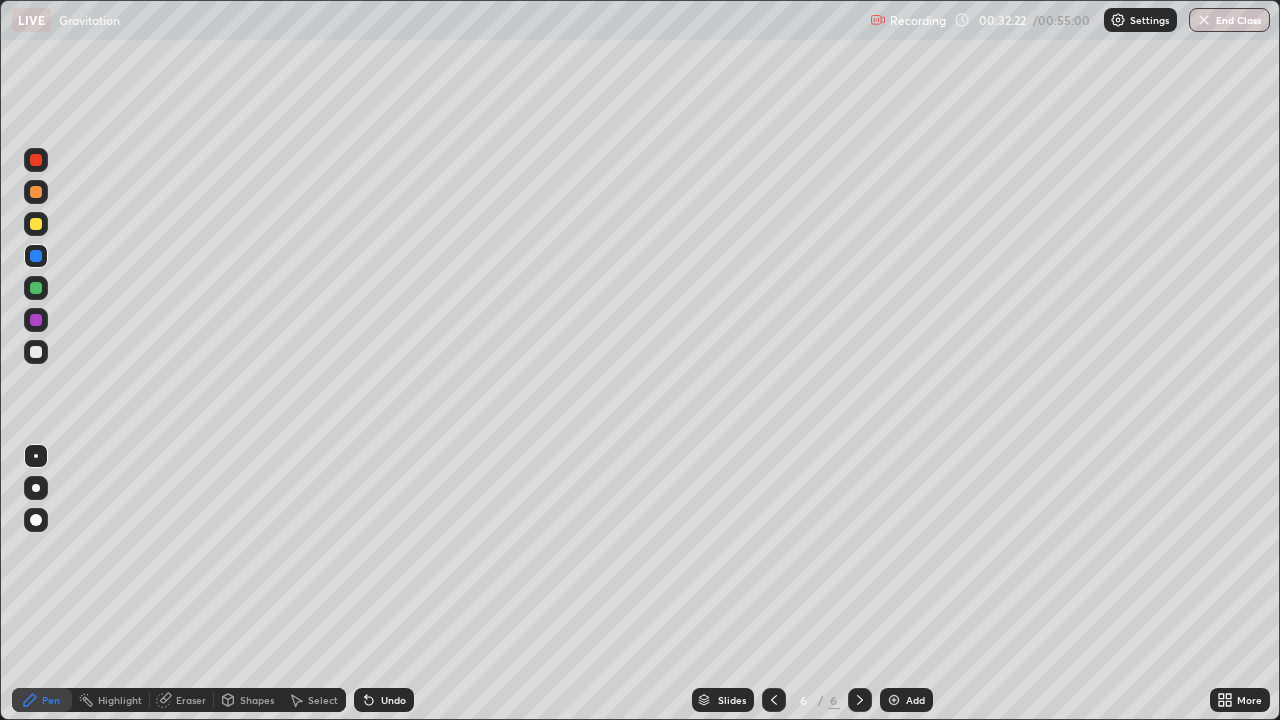 click at bounding box center (36, 352) 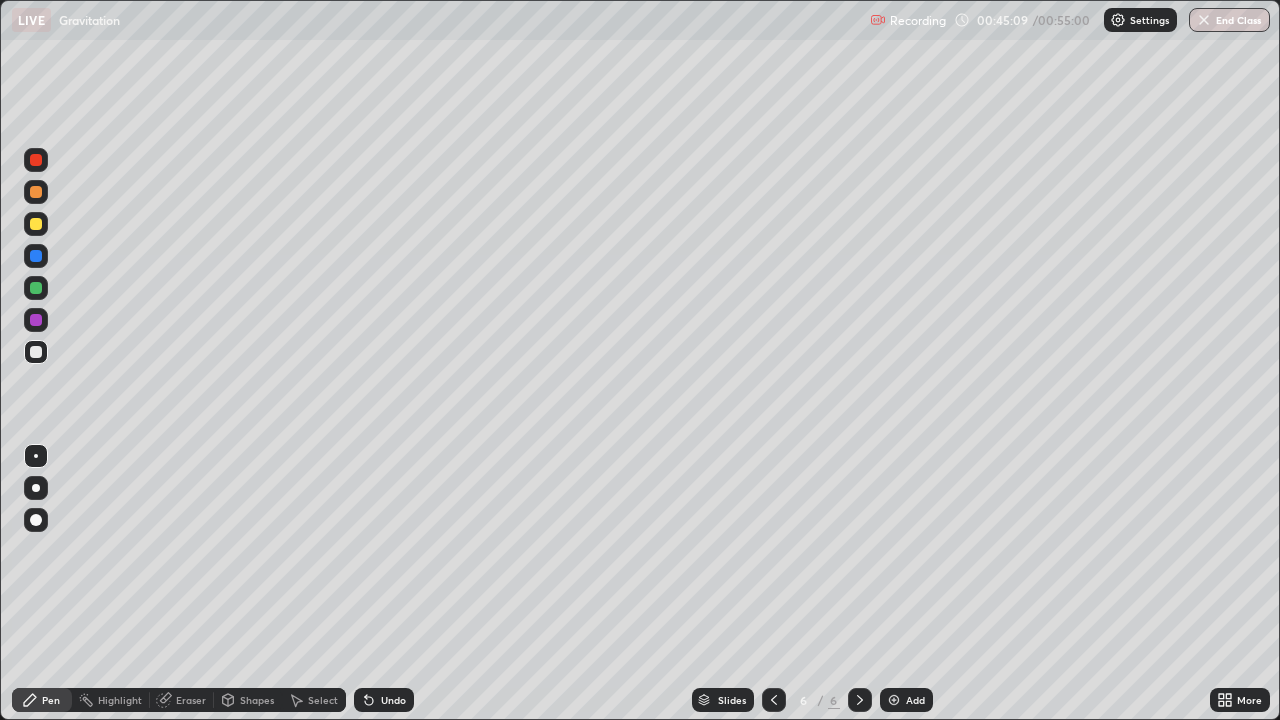 click on "Add" at bounding box center (915, 700) 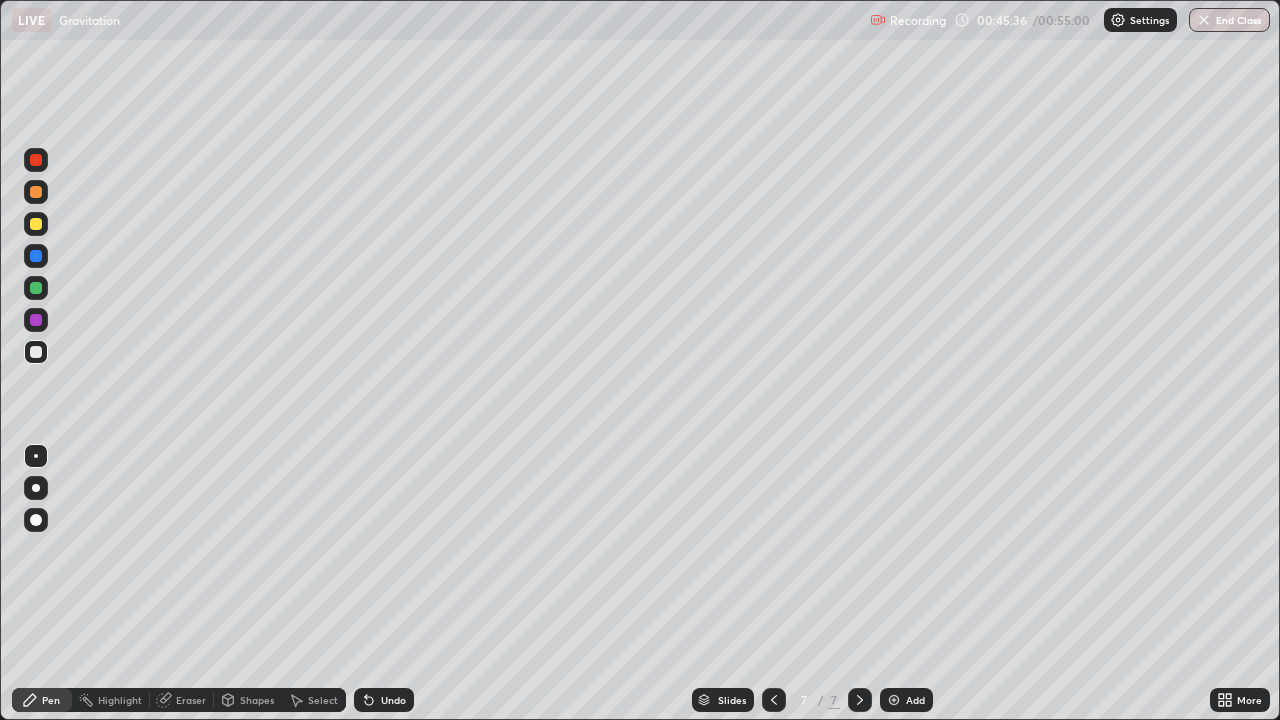 click on "Shapes" at bounding box center (257, 700) 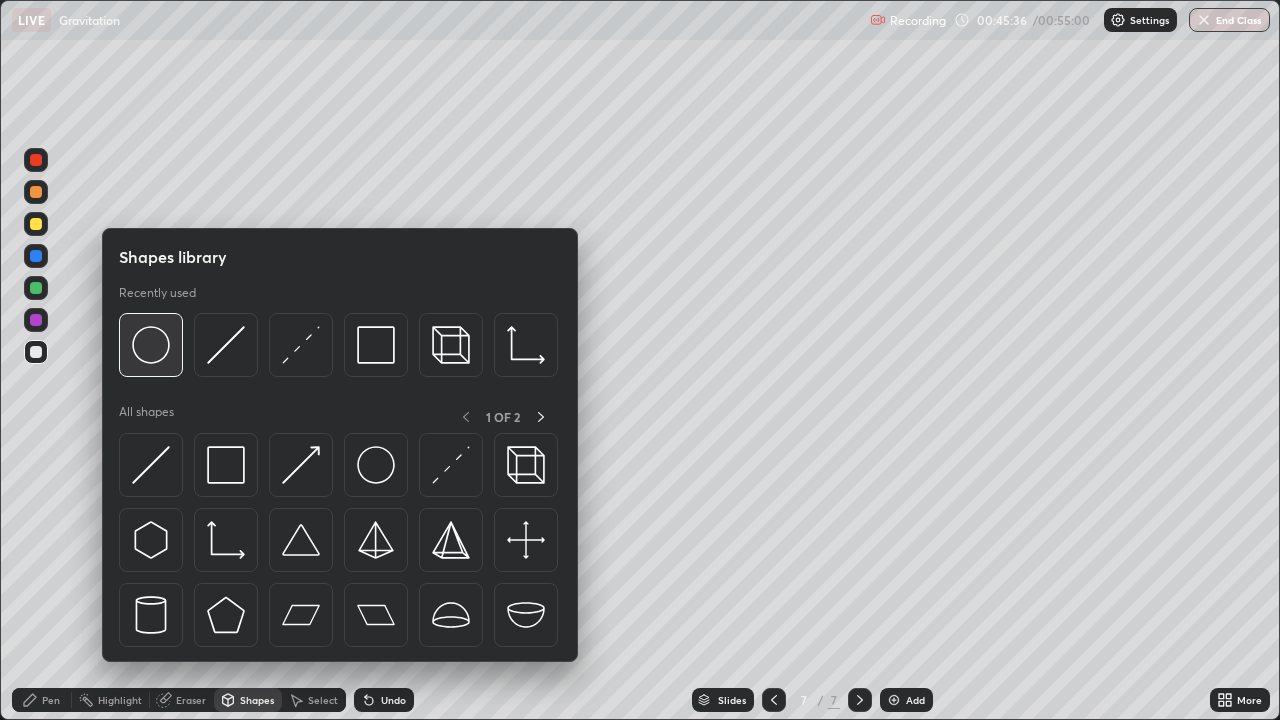 click at bounding box center (151, 345) 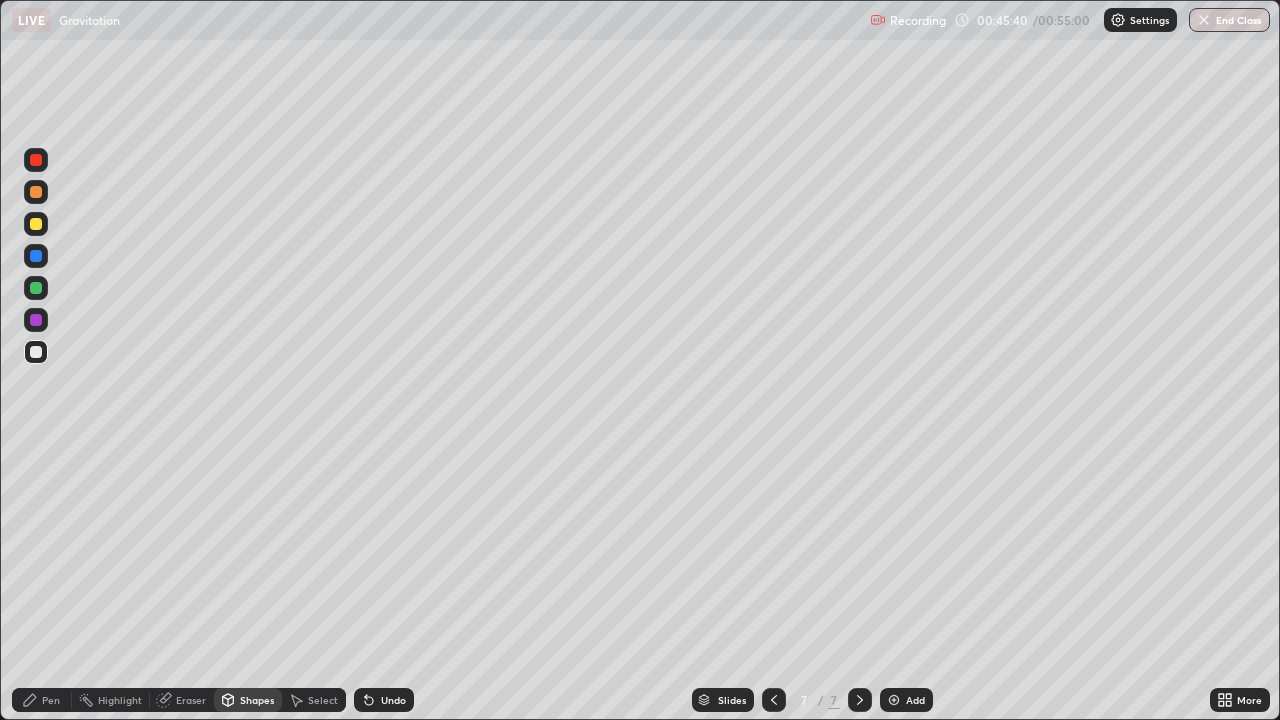 click on "Pen" at bounding box center [42, 700] 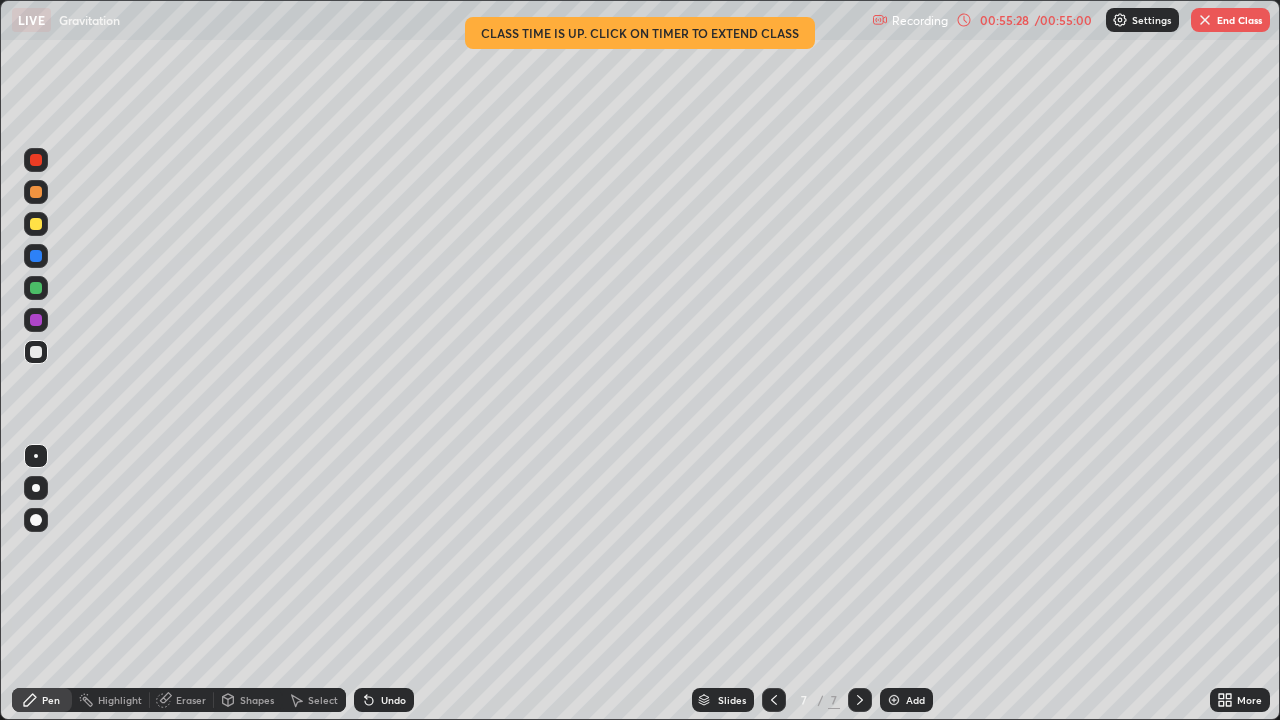 click on "End Class" at bounding box center (1230, 20) 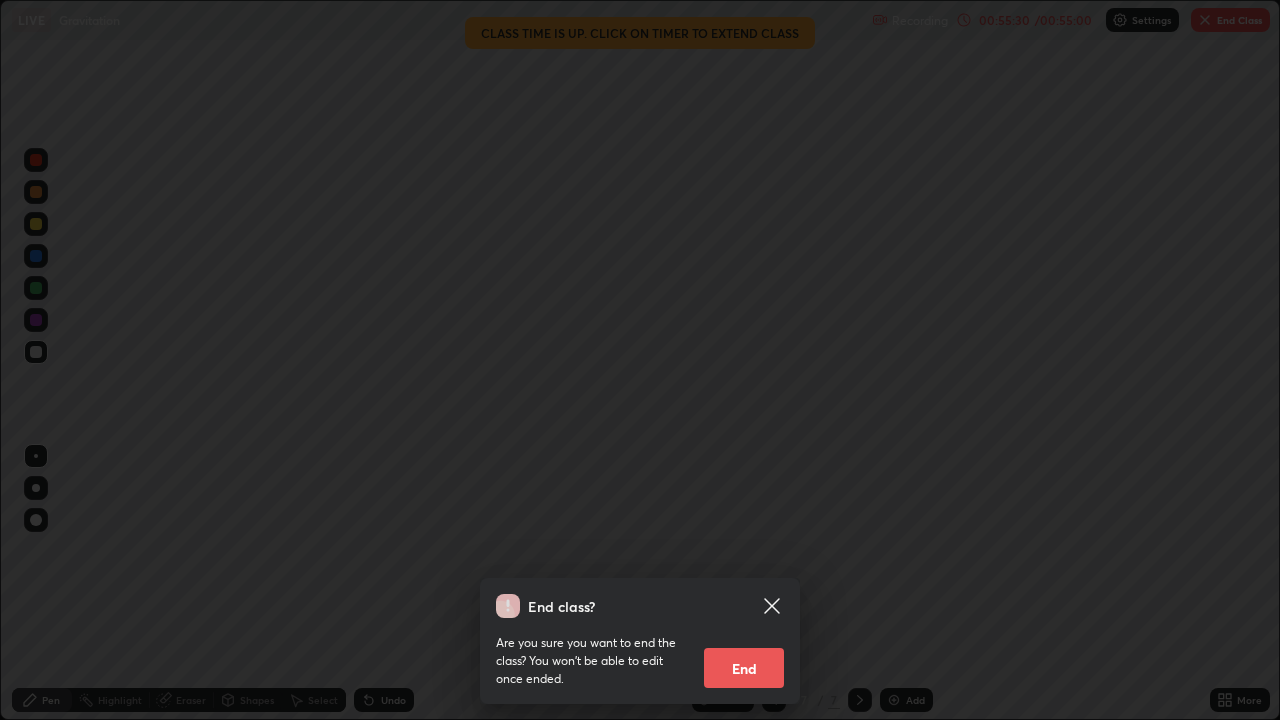 click on "End" at bounding box center [744, 668] 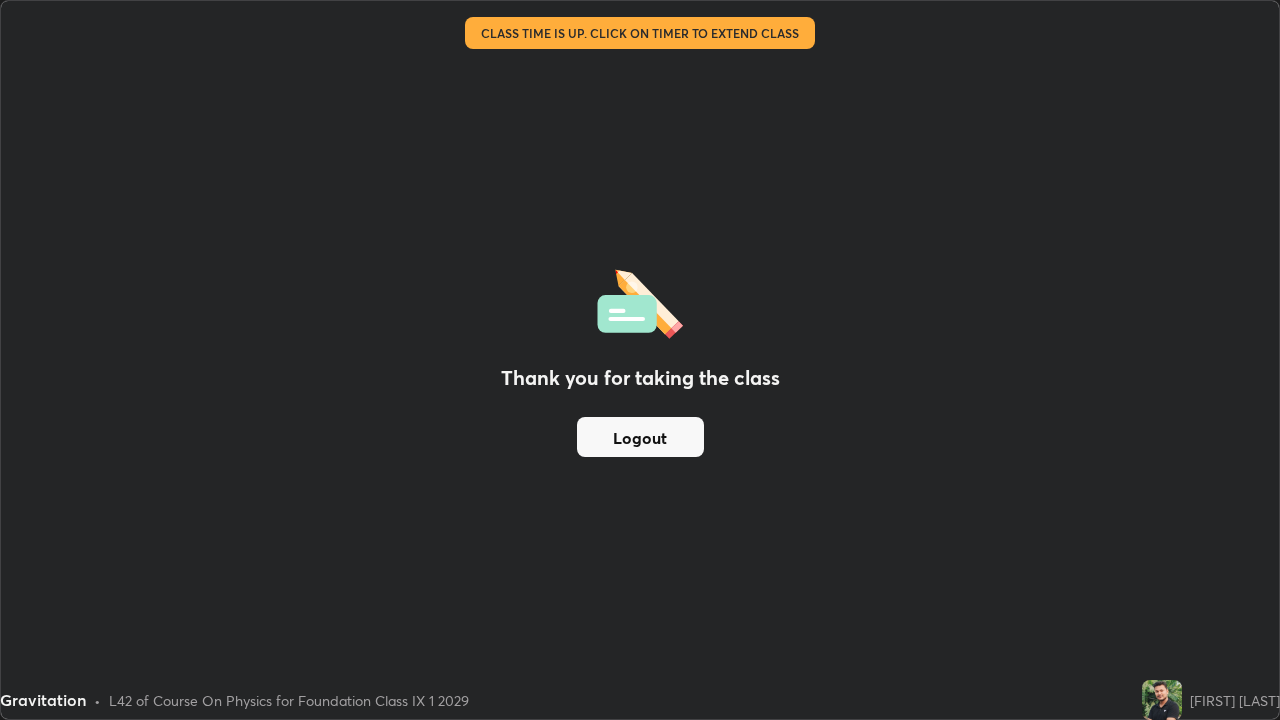 click on "Logout" at bounding box center (640, 437) 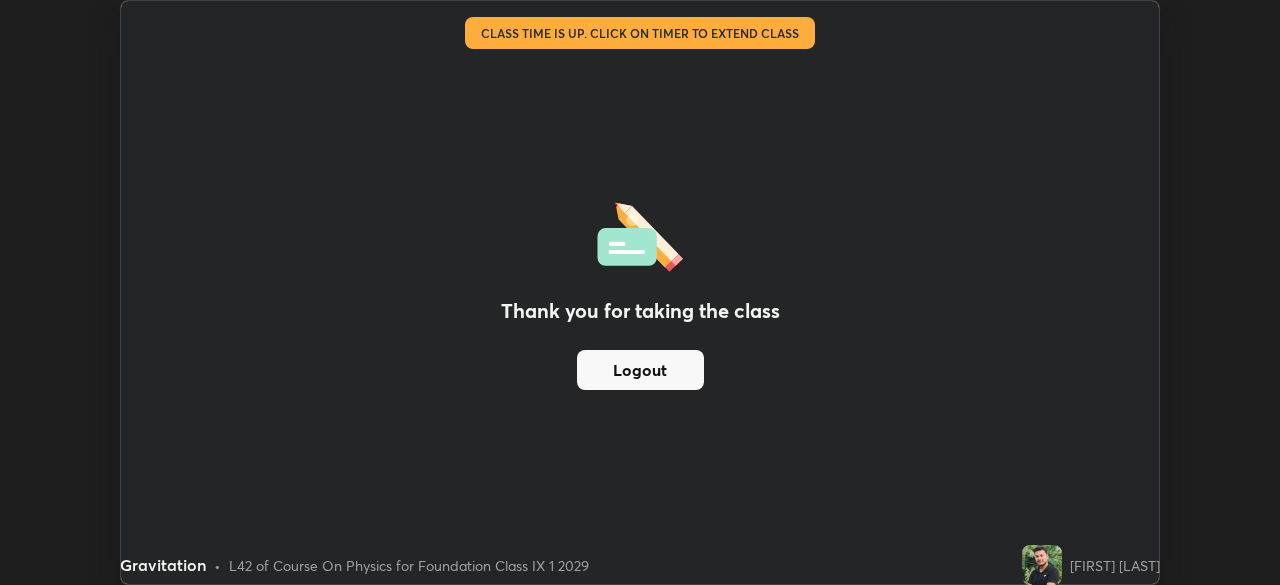 scroll, scrollTop: 585, scrollLeft: 1280, axis: both 